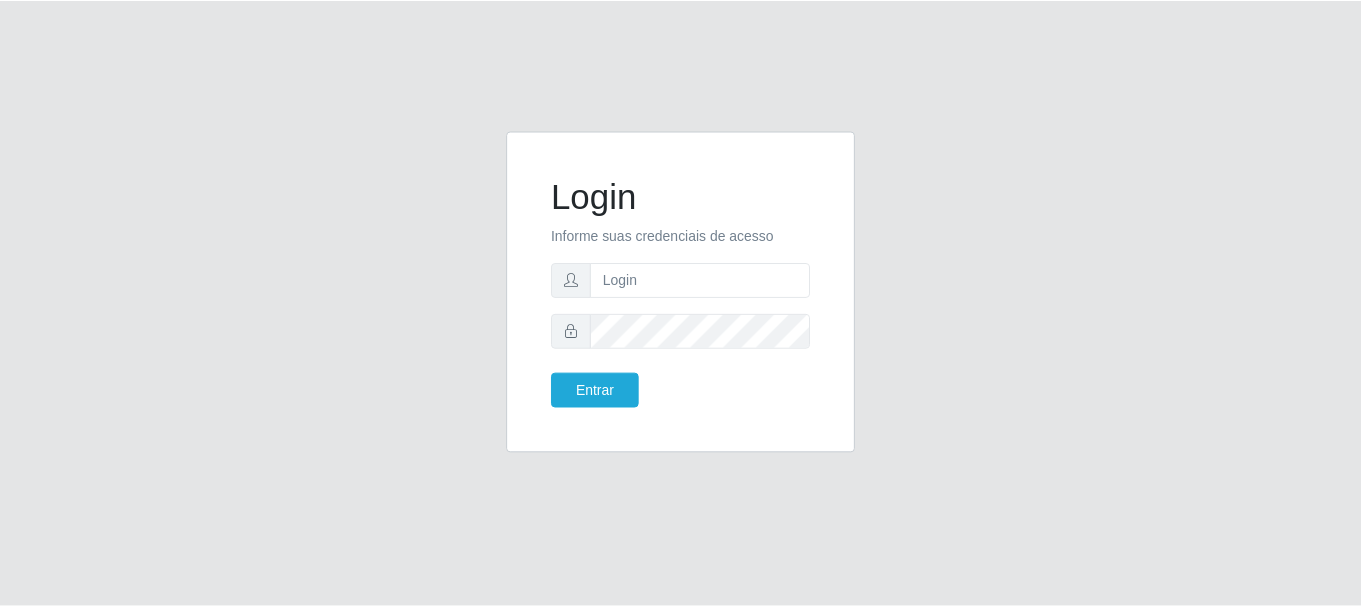 scroll, scrollTop: 0, scrollLeft: 0, axis: both 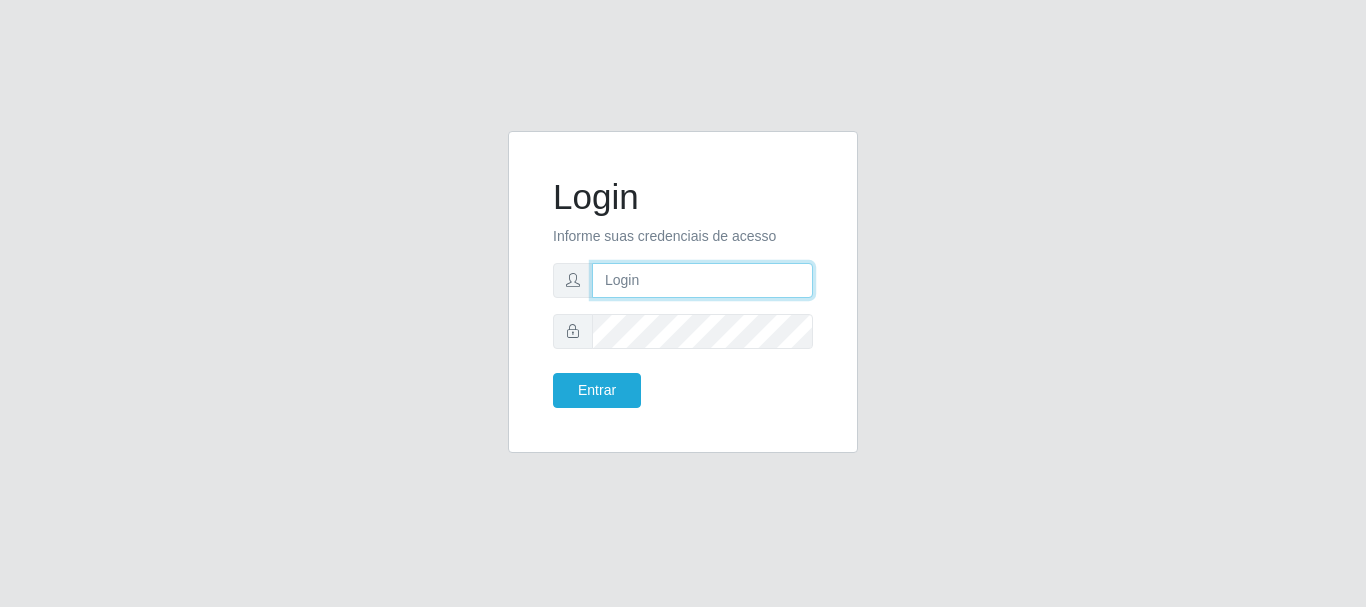 click at bounding box center [702, 280] 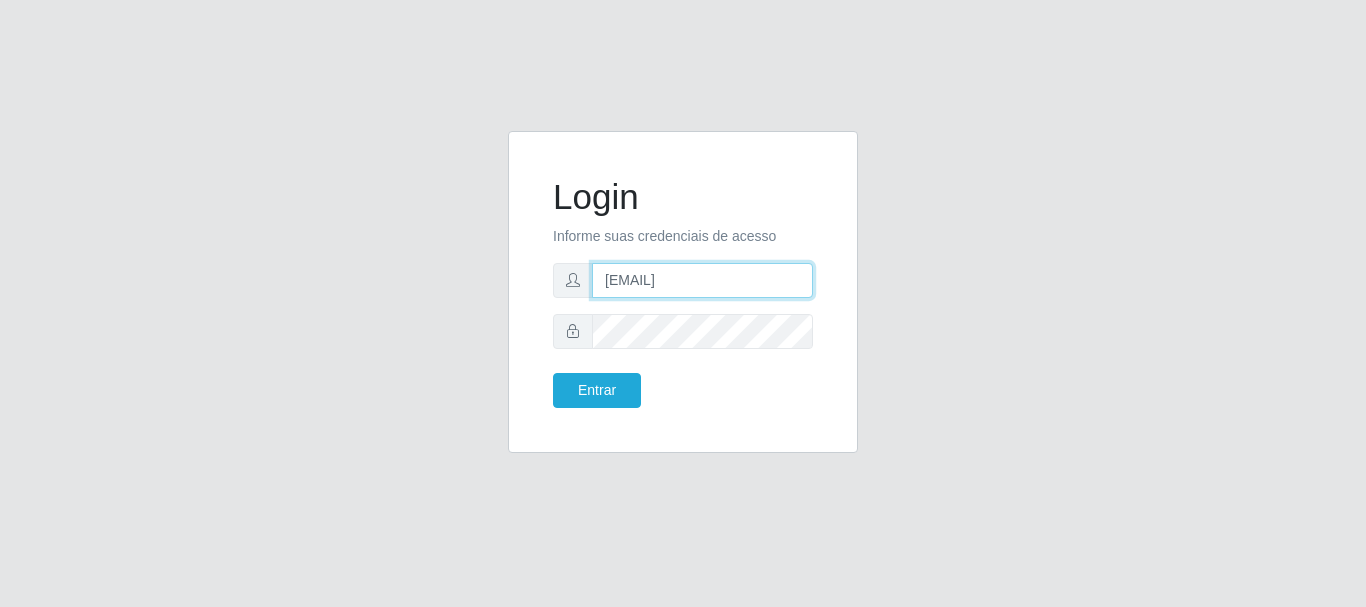type on "[EMAIL]" 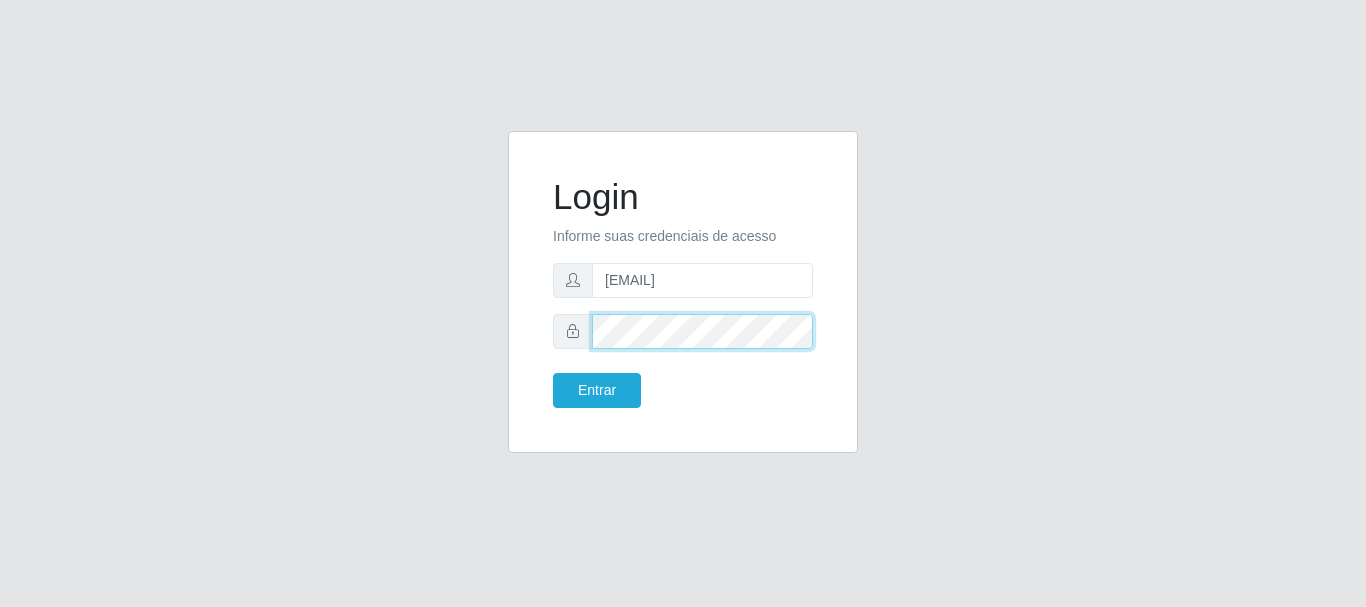 click on "Entrar" at bounding box center (597, 390) 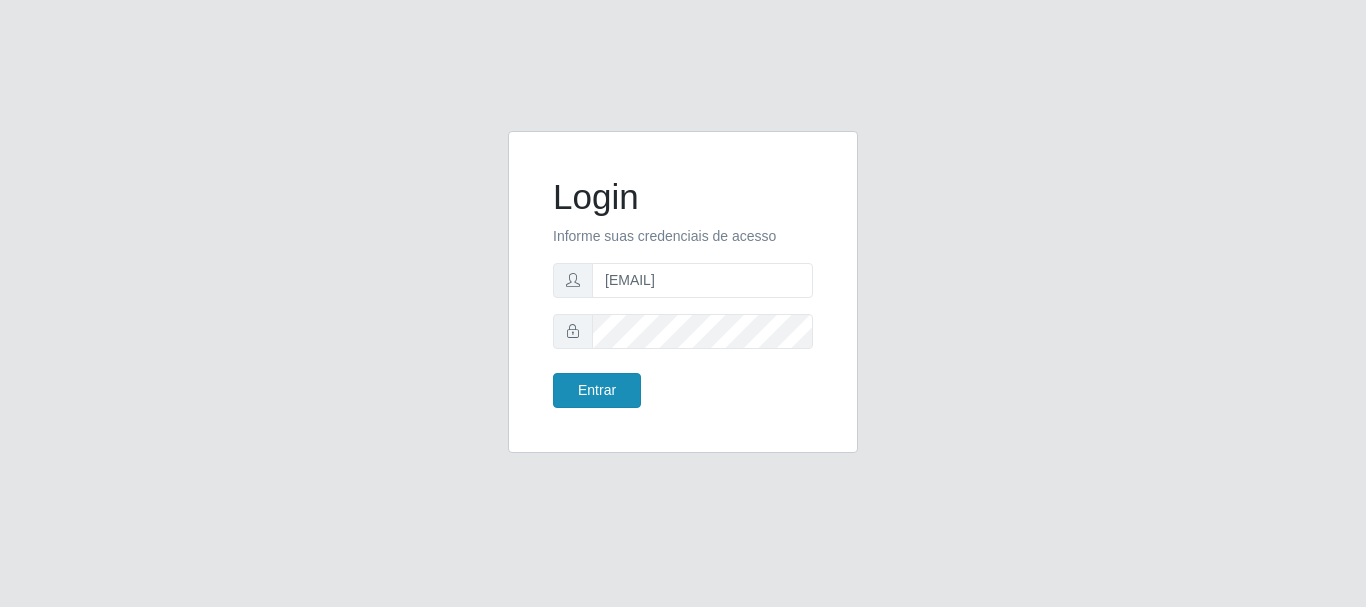 click on "Login Informe suas credenciais de acesso [EMAIL] Entrar" at bounding box center (683, 303) 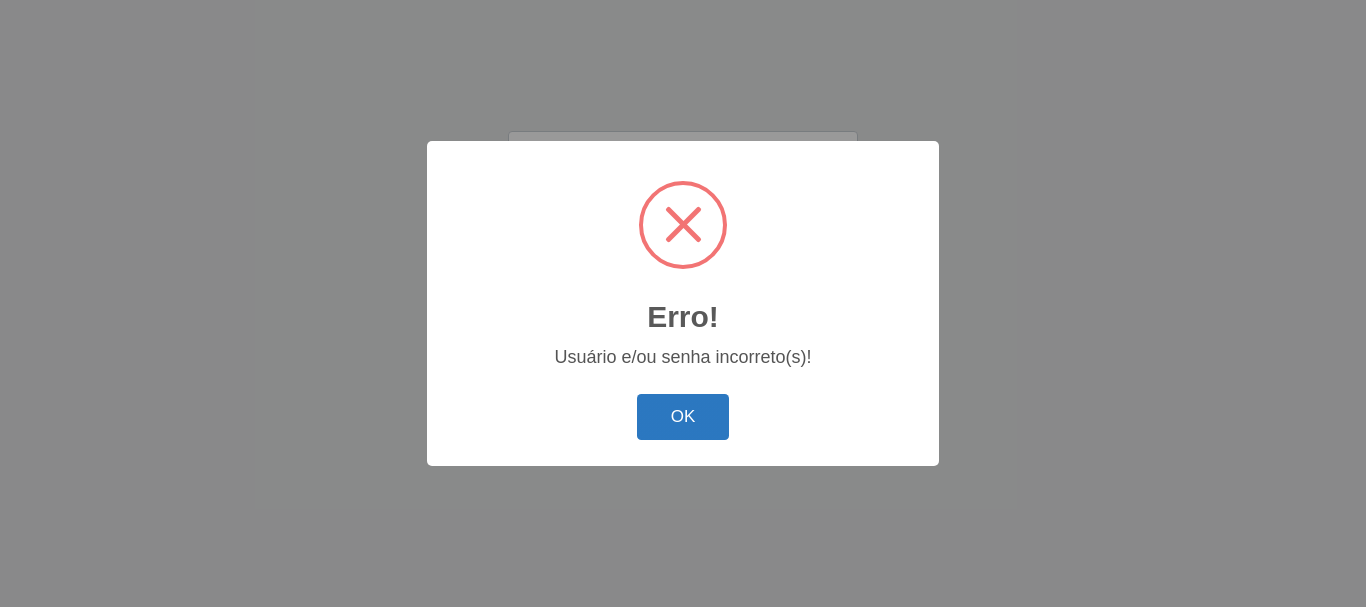 click on "OK" at bounding box center [683, 417] 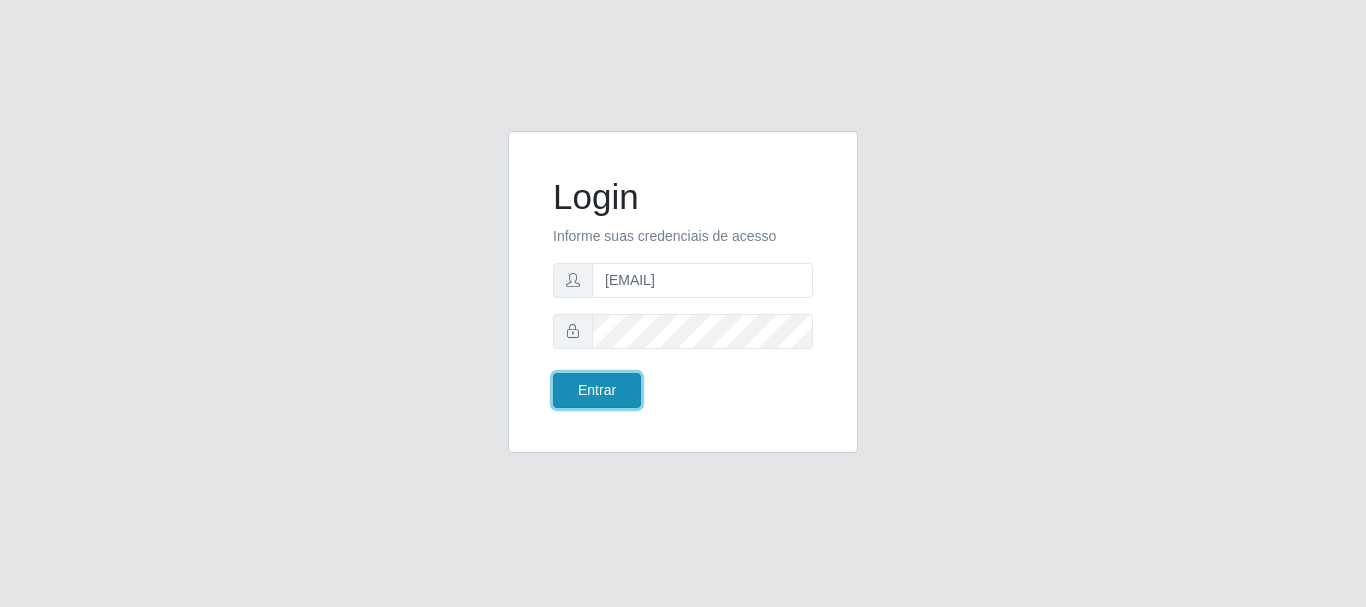 click on "Entrar" at bounding box center [597, 390] 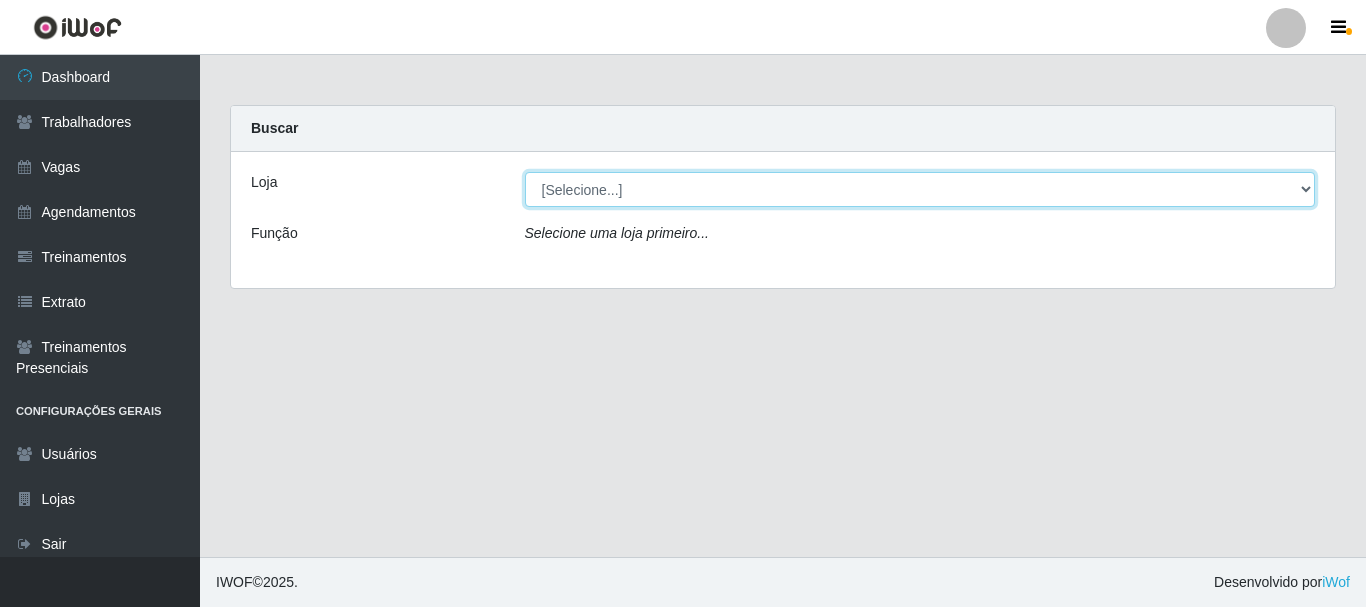 click on "[Selecione...] Supermercado Compre Bem - Itabaiana" at bounding box center [920, 189] 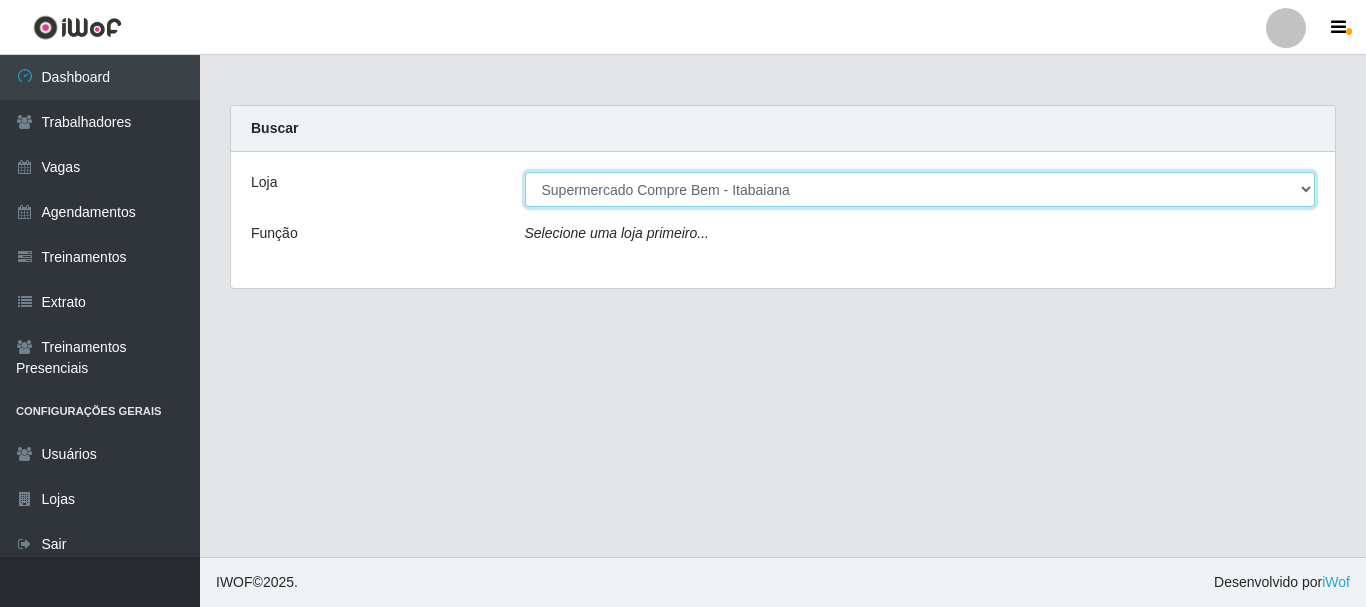 click on "[Selecione...] Supermercado Compre Bem - Itabaiana" at bounding box center (920, 189) 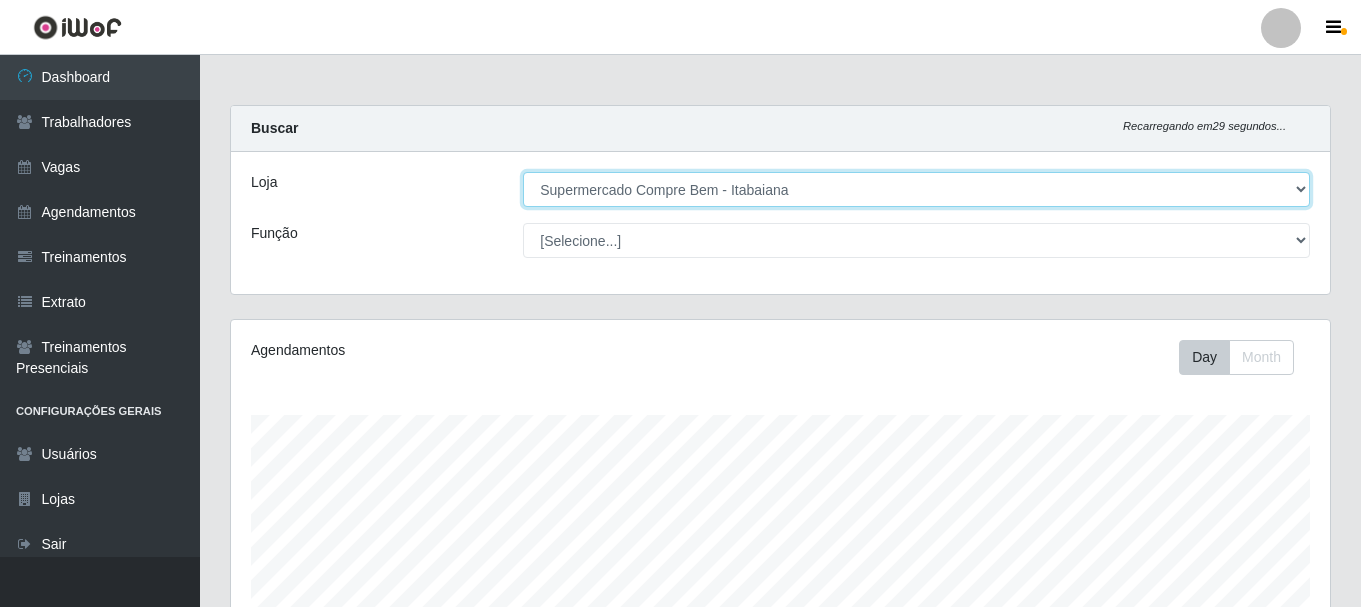 scroll, scrollTop: 999585, scrollLeft: 998901, axis: both 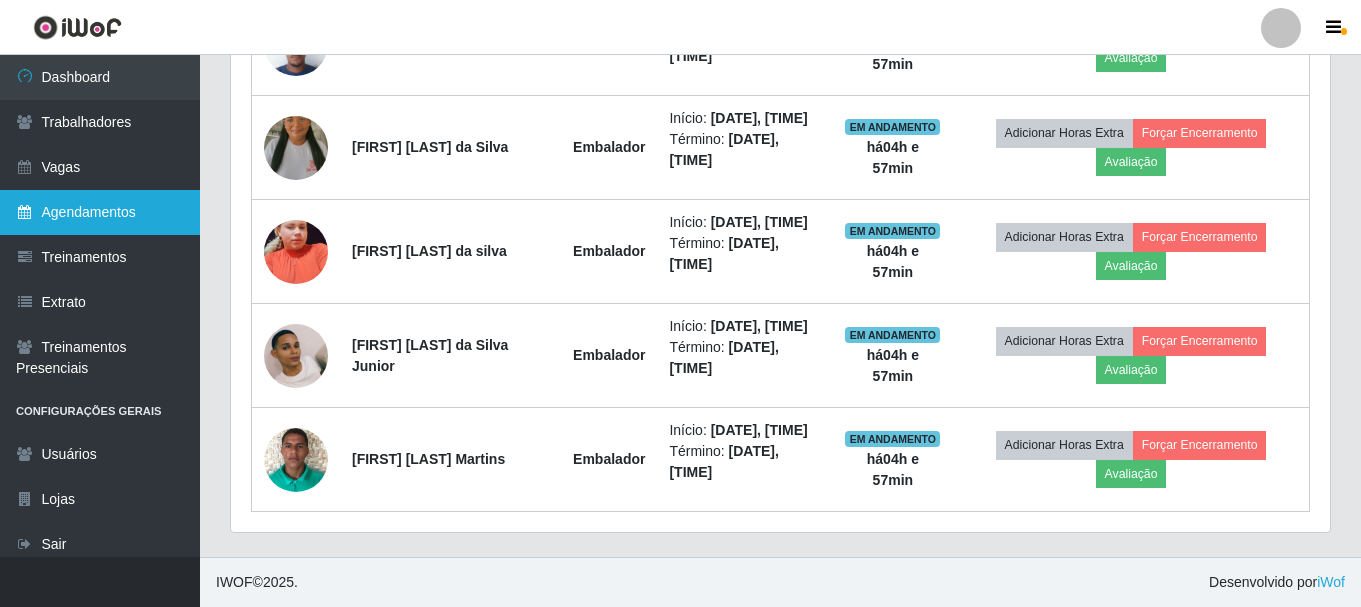 click on "Agendamentos" at bounding box center (100, 212) 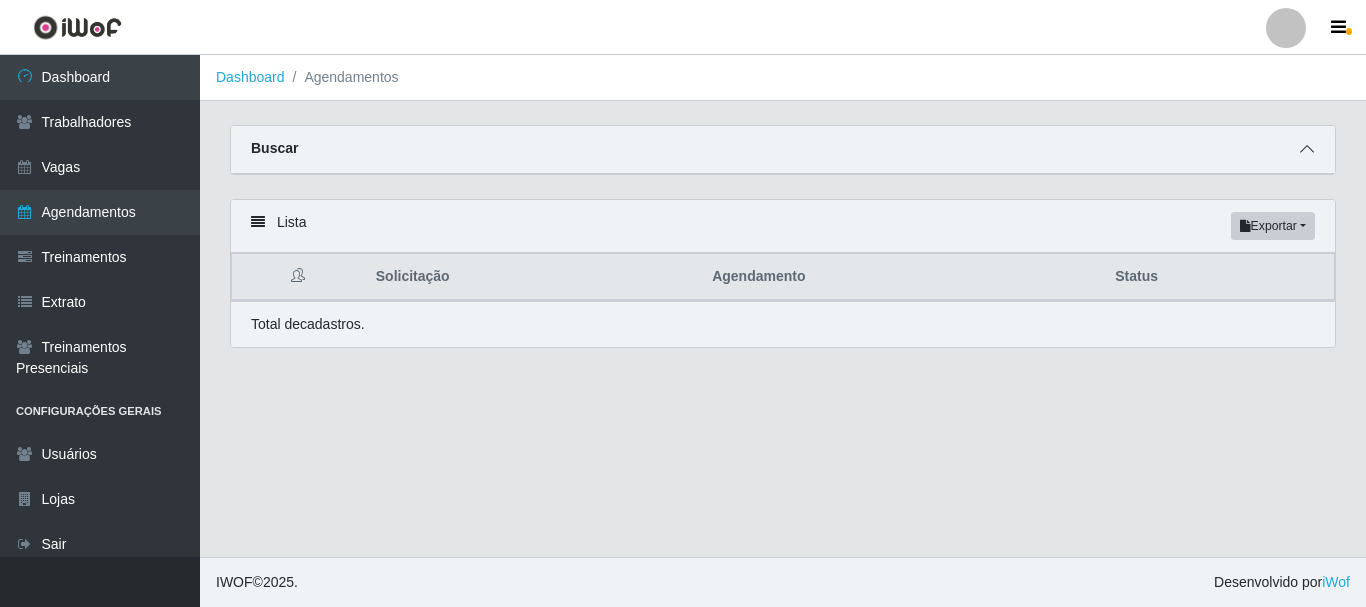click at bounding box center (1307, 149) 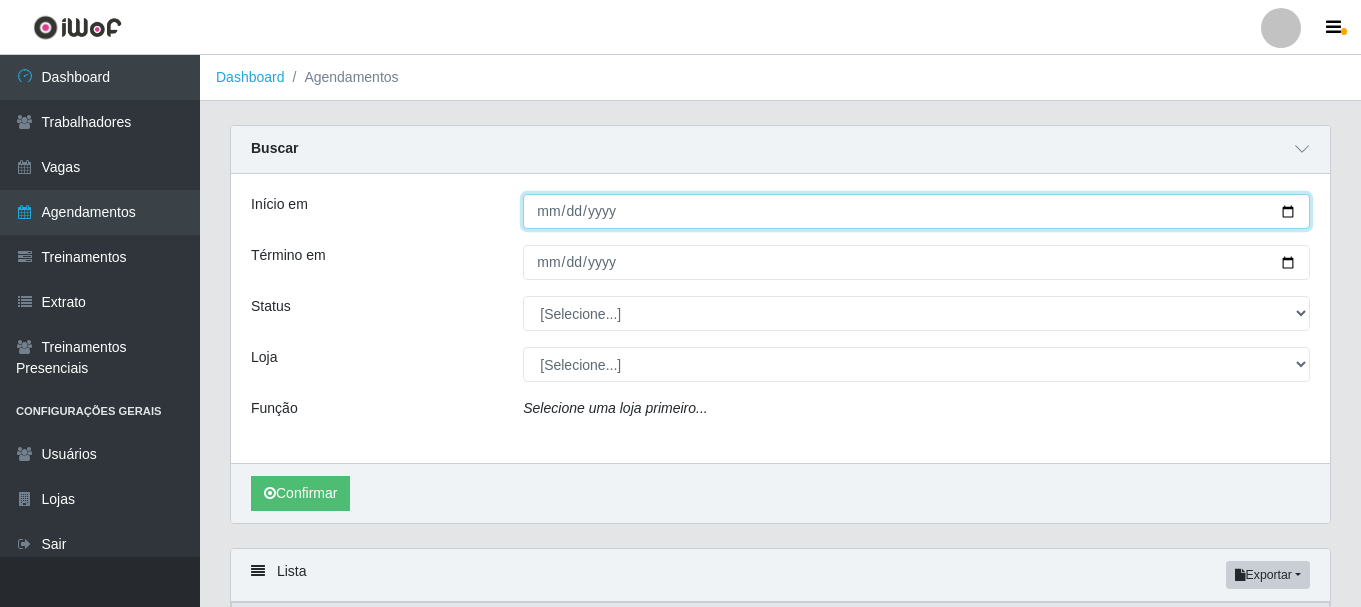 click on "Início em" at bounding box center [916, 211] 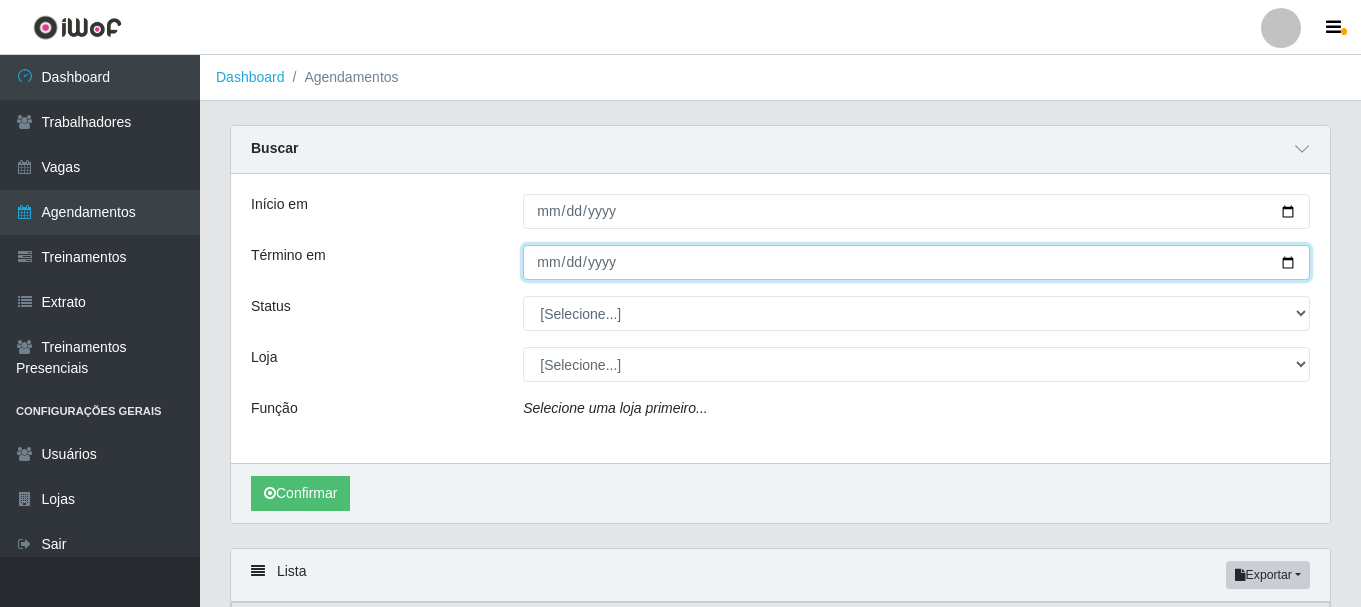 click on "Término em" at bounding box center [916, 262] 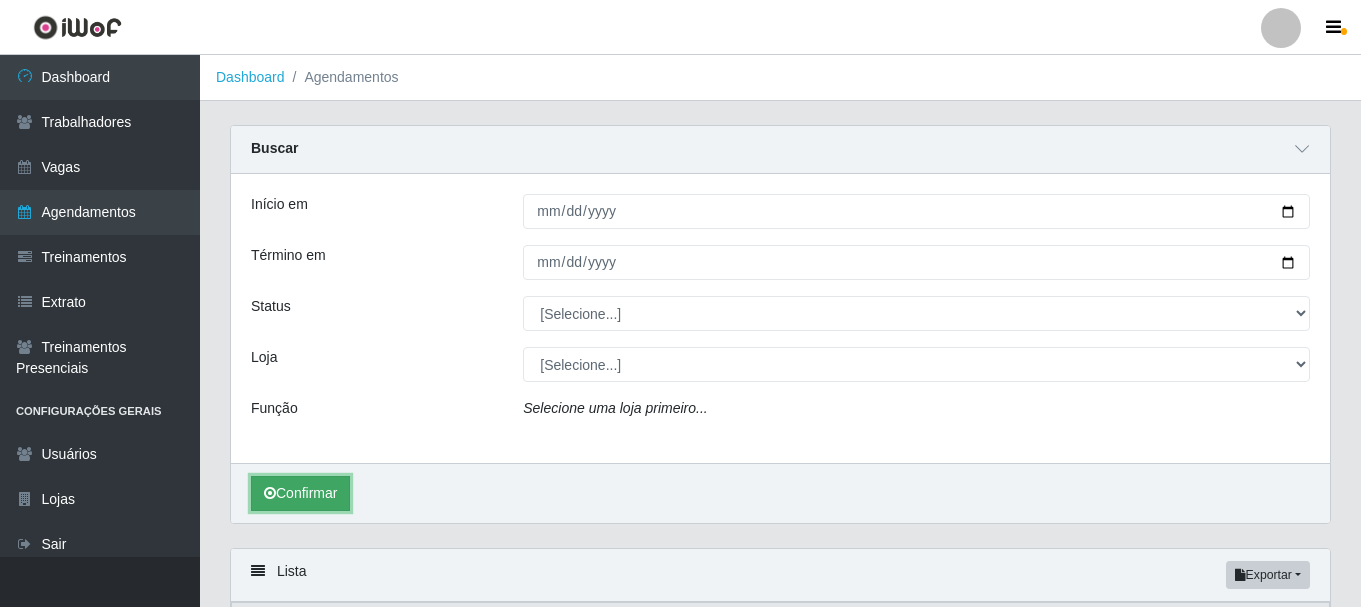 click at bounding box center [270, 493] 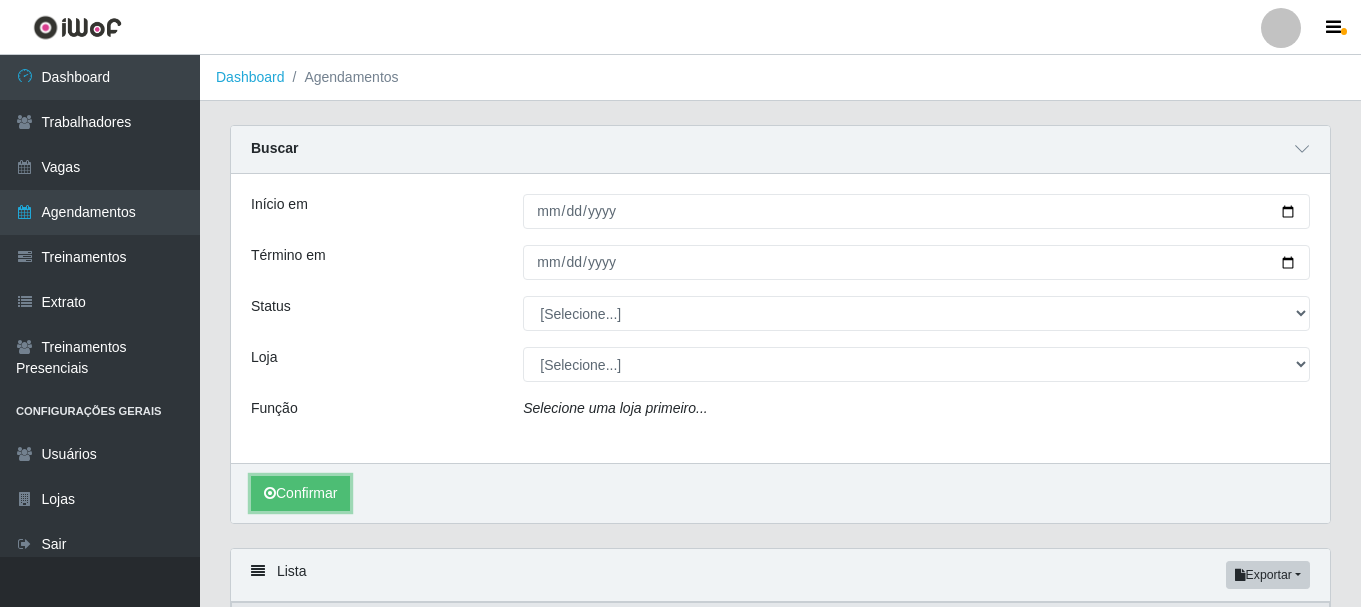 scroll, scrollTop: 165, scrollLeft: 0, axis: vertical 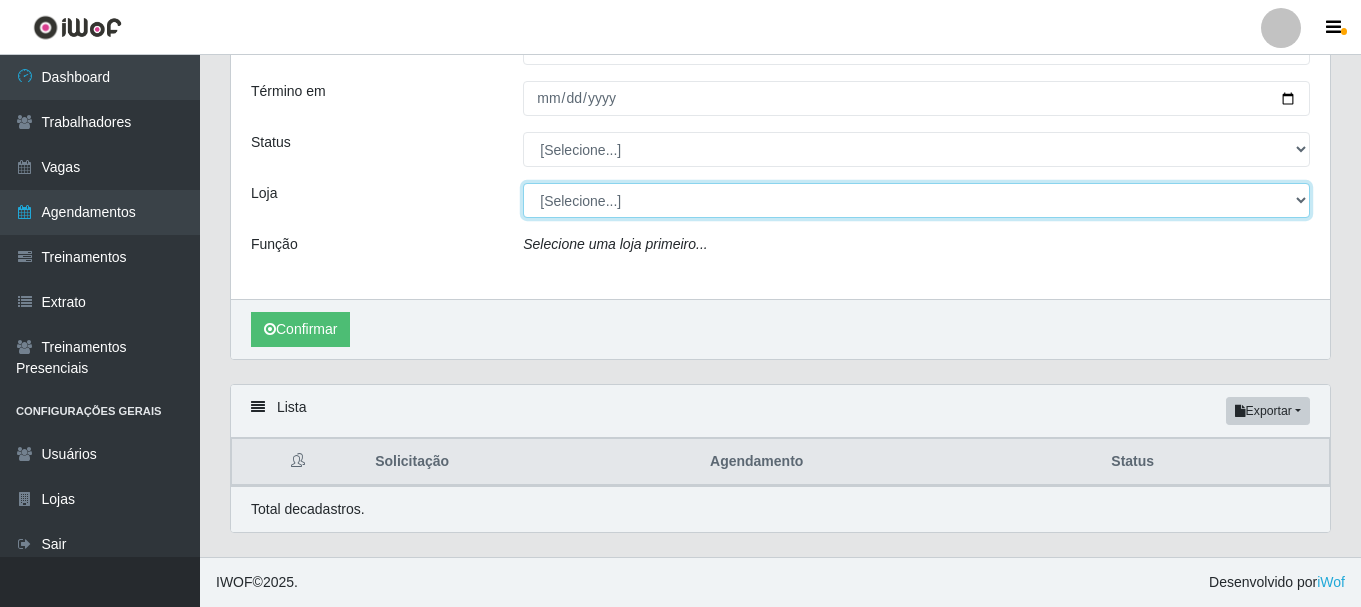 click on "[Selecione...] Supermercado Compre Bem - Itabaiana" at bounding box center (916, 200) 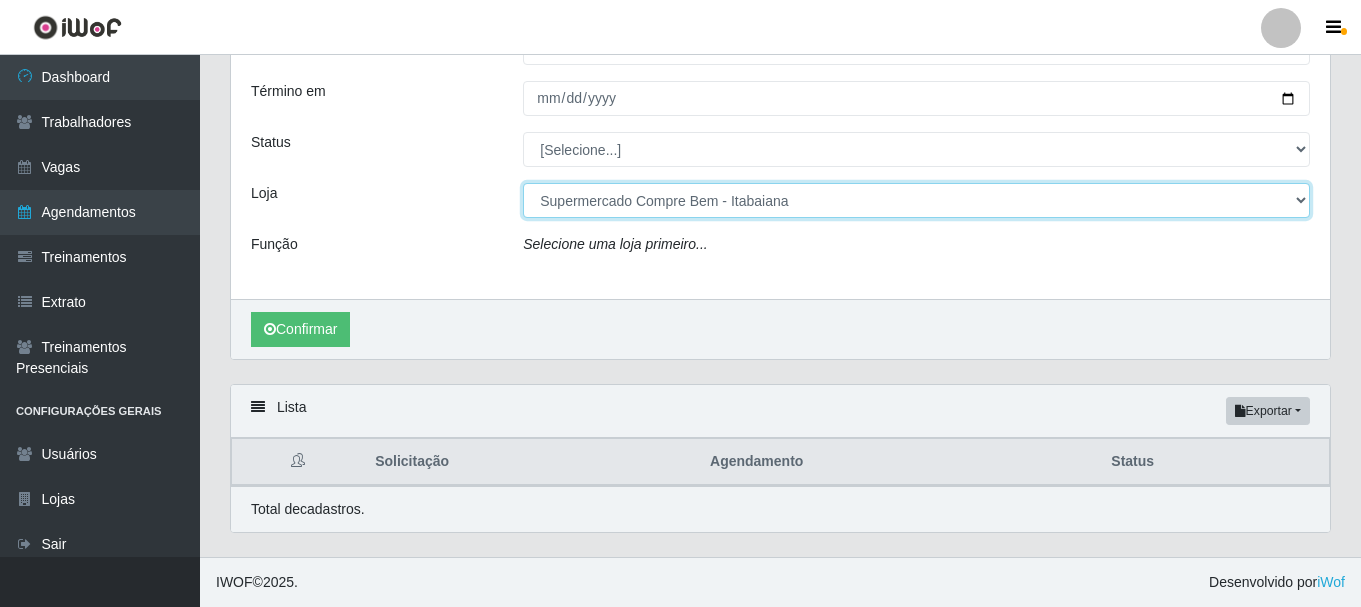 click on "[Selecione...] Supermercado Compre Bem - Itabaiana" at bounding box center (916, 200) 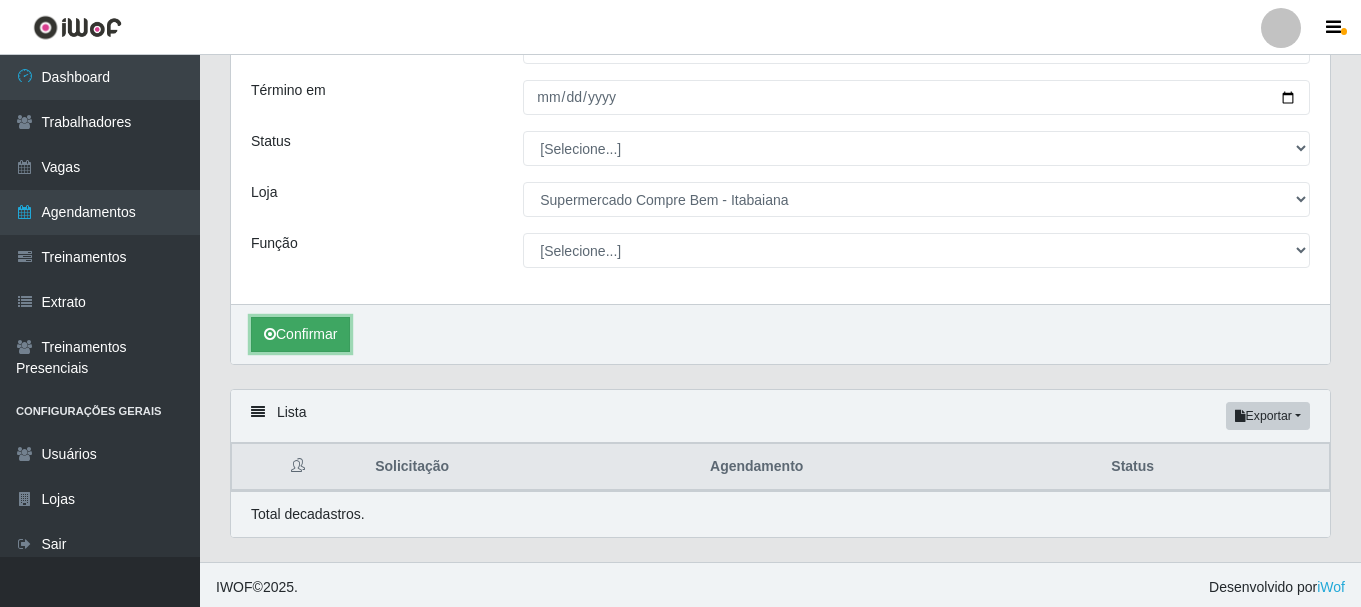 click on "Confirmar" at bounding box center (300, 334) 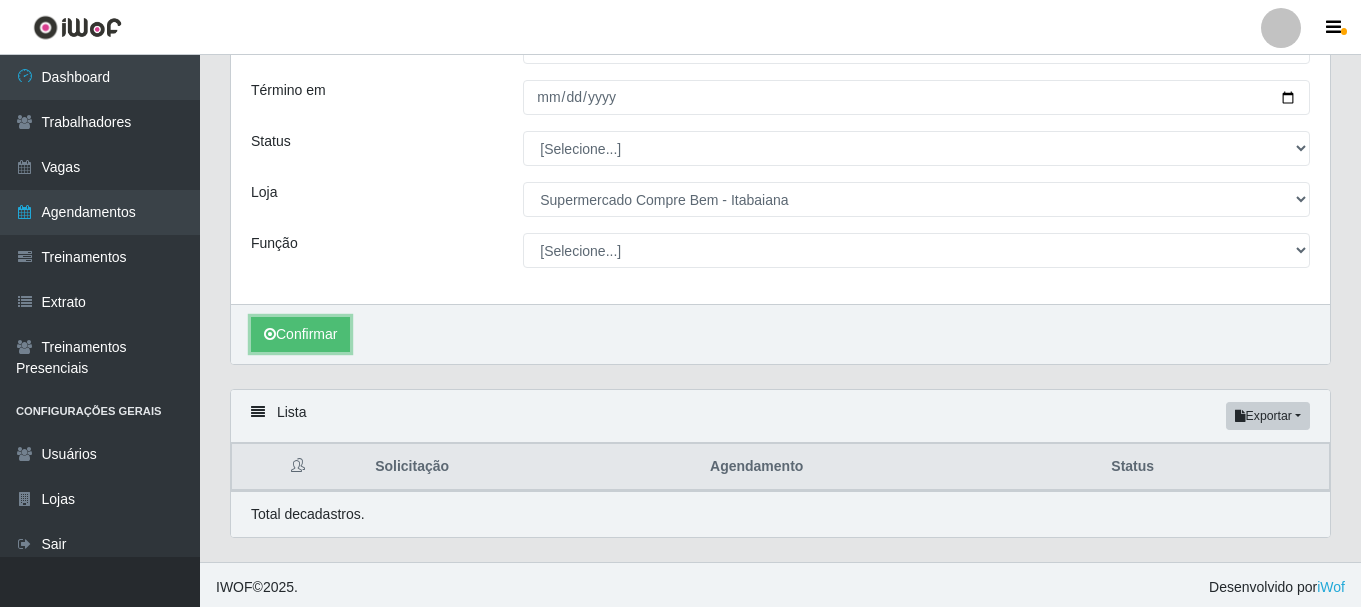 scroll, scrollTop: 0, scrollLeft: 0, axis: both 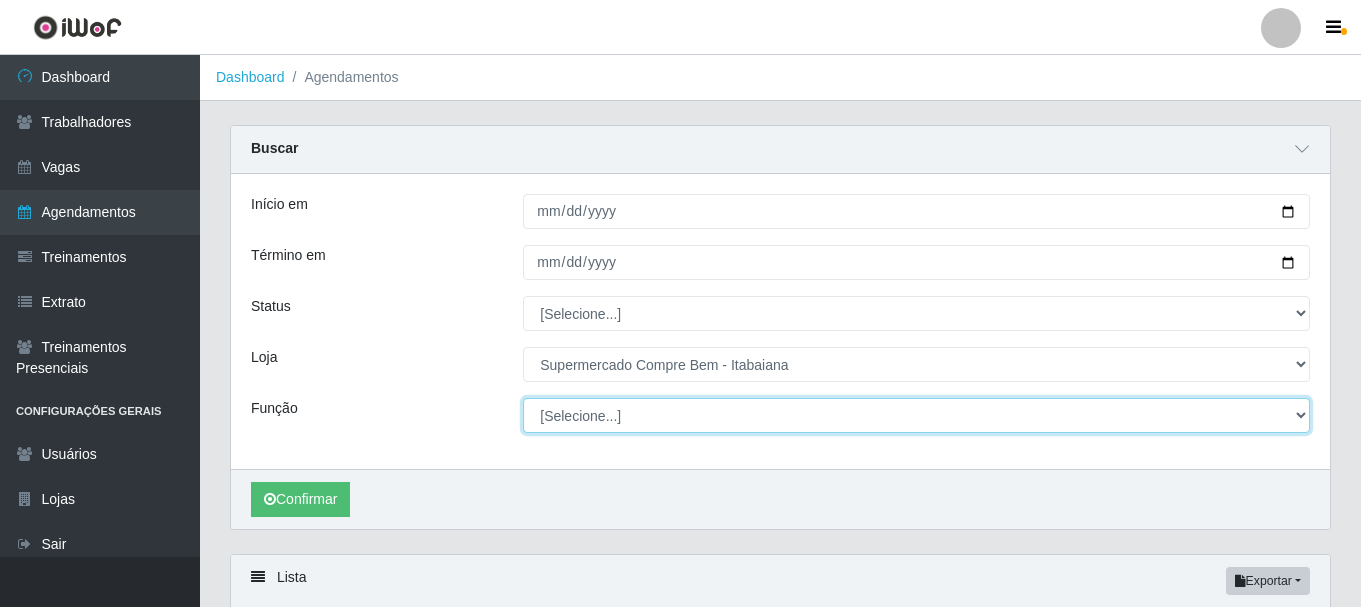click on "[Selecione...] ASG ASG + ASG ++ Auxiliar de Estacionamento Auxiliar de Estacionamento + Auxiliar de Estacionamento ++ Auxiliar de Estoque Auxiliar de Estoque + Auxiliar de Estoque ++ Balconista de Açougue  Balconista de Açougue + Balconista de Açougue ++ Embalador Embalador + Embalador ++ Recepcionista Recepcionista + Recepcionista ++ Repositor  Repositor + Repositor ++" at bounding box center (916, 415) 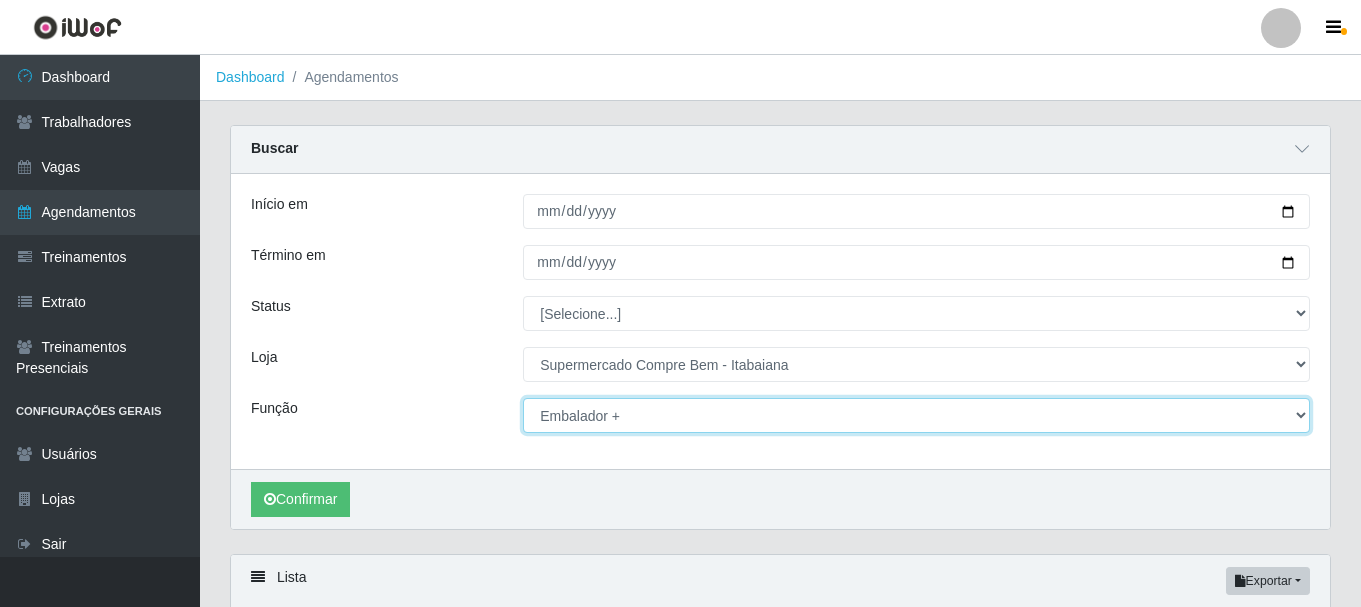 click on "[Selecione...] ASG ASG + ASG ++ Auxiliar de Estacionamento Auxiliar de Estacionamento + Auxiliar de Estacionamento ++ Auxiliar de Estoque Auxiliar de Estoque + Auxiliar de Estoque ++ Balconista de Açougue  Balconista de Açougue + Balconista de Açougue ++ Embalador Embalador + Embalador ++ Recepcionista Recepcionista + Recepcionista ++ Repositor  Repositor + Repositor ++" at bounding box center (916, 415) 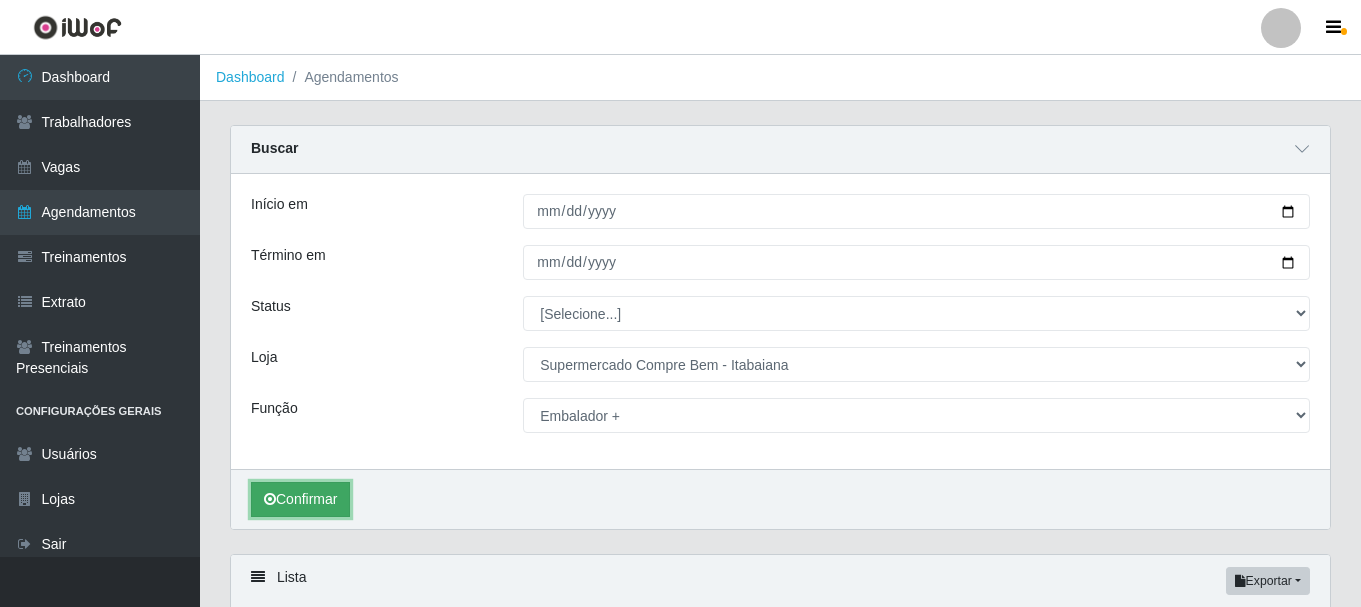 click on "Confirmar" at bounding box center [300, 499] 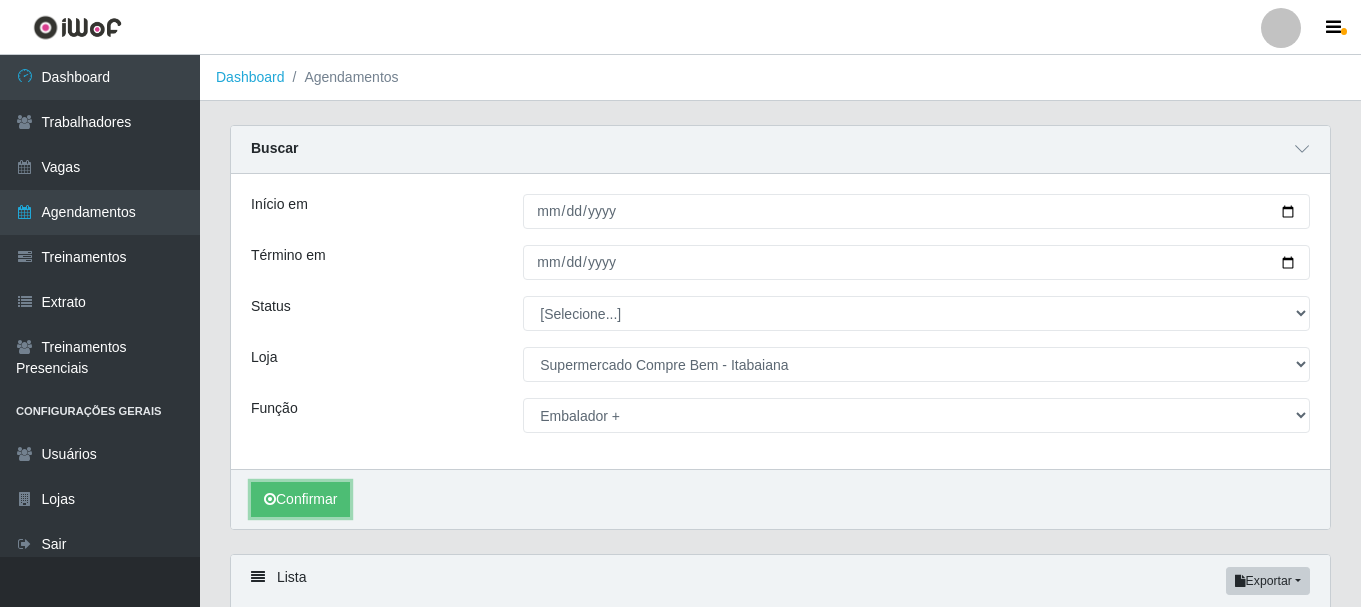 scroll, scrollTop: 171, scrollLeft: 0, axis: vertical 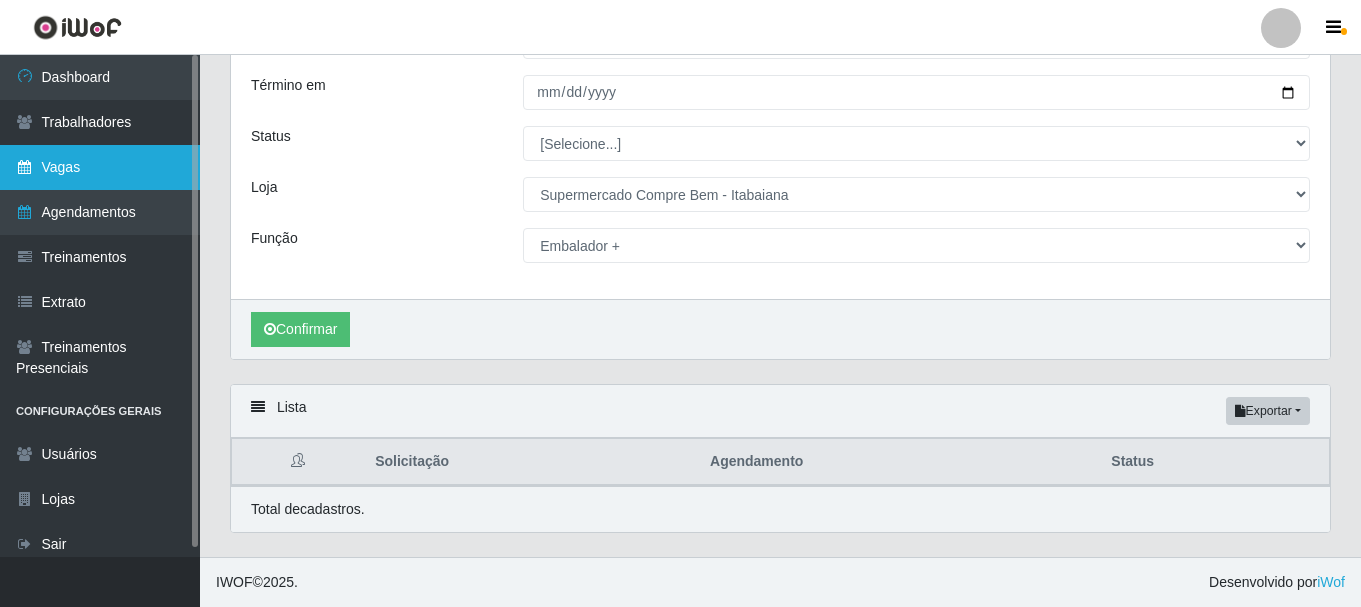click on "Vagas" at bounding box center (100, 167) 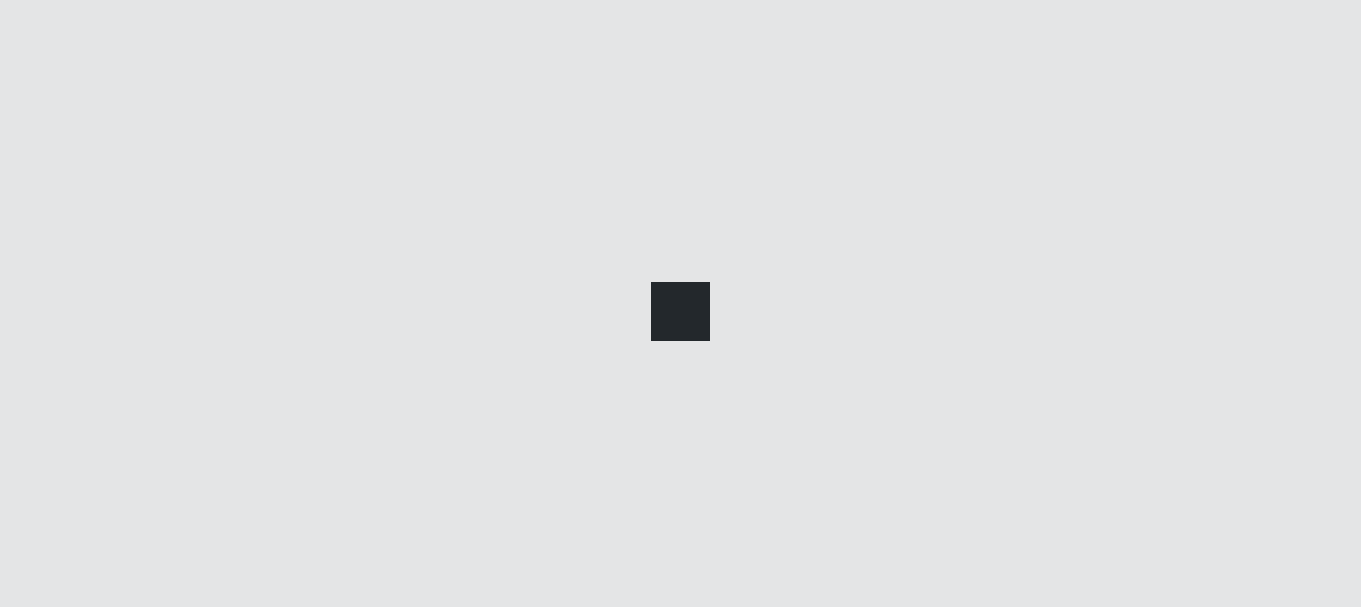scroll, scrollTop: 0, scrollLeft: 0, axis: both 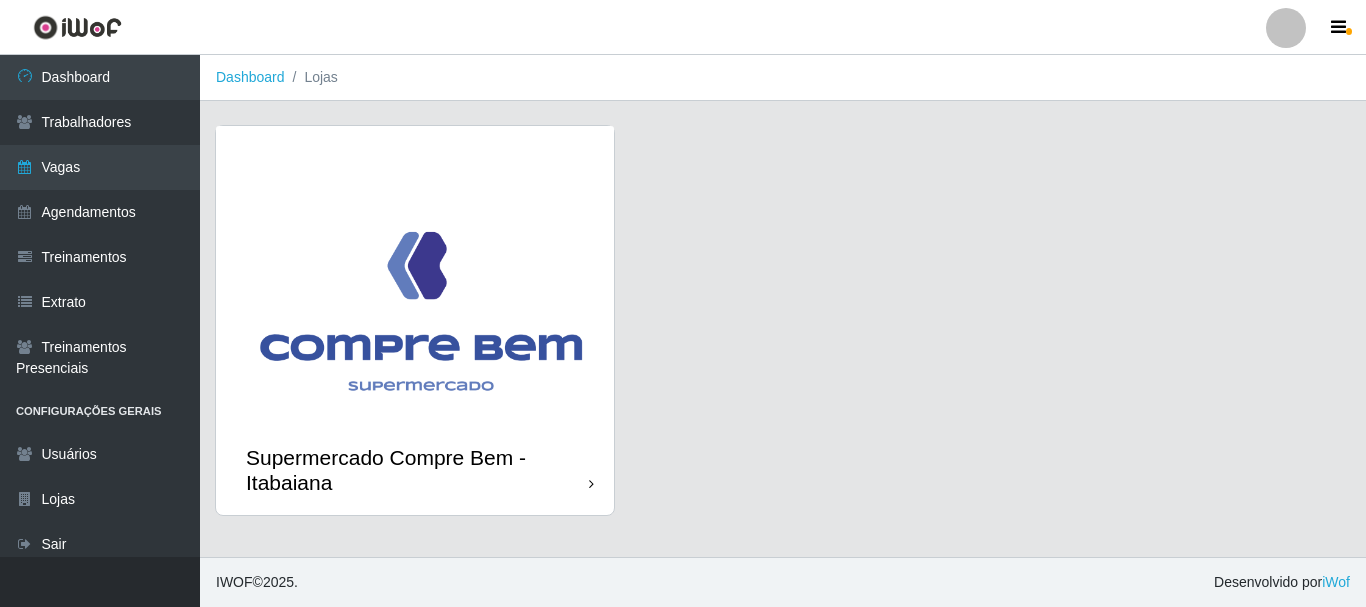 click at bounding box center (415, 275) 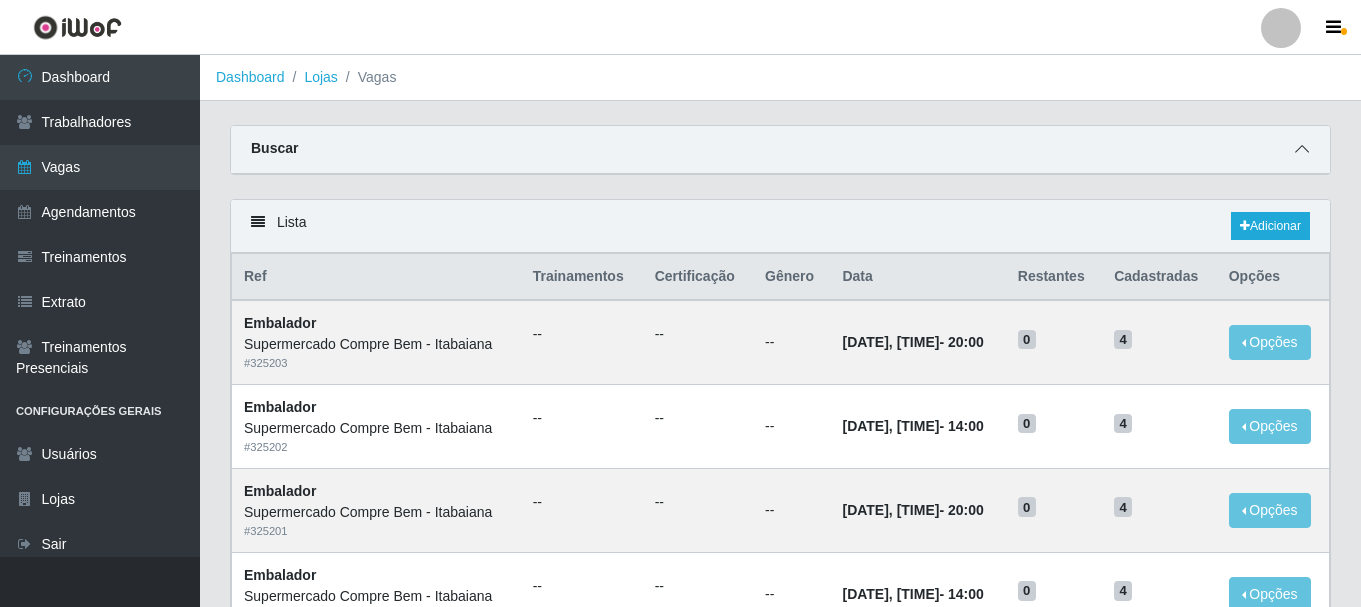click at bounding box center (1302, 149) 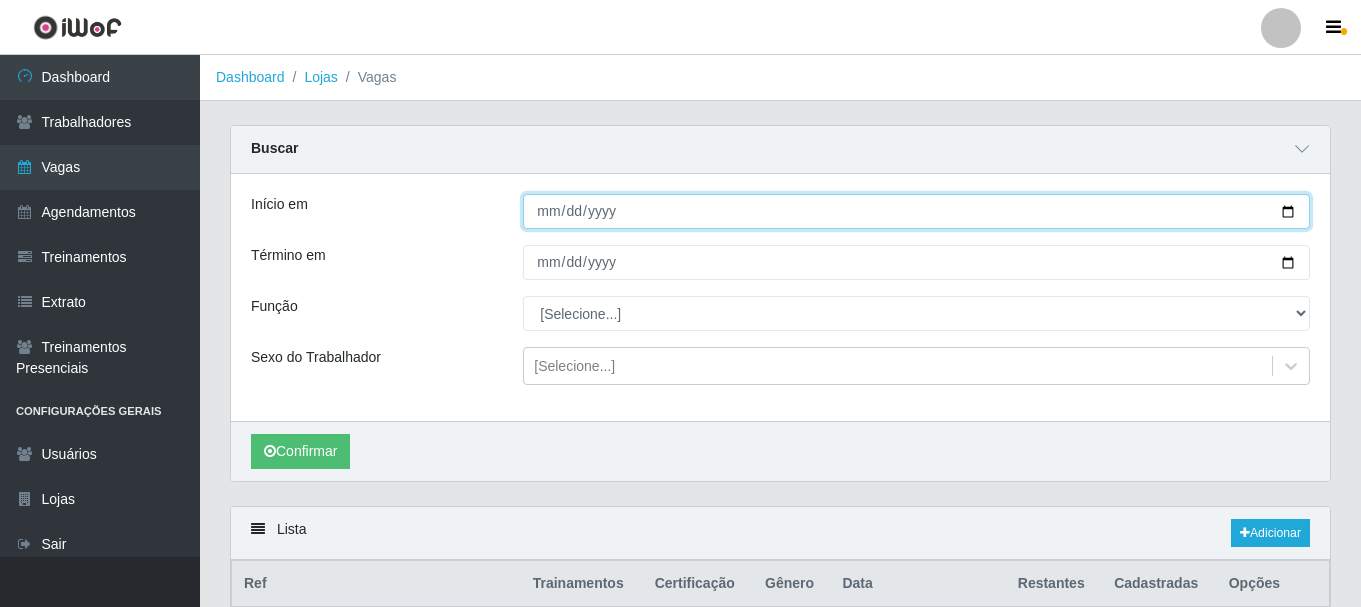 click on "Início em" at bounding box center [916, 211] 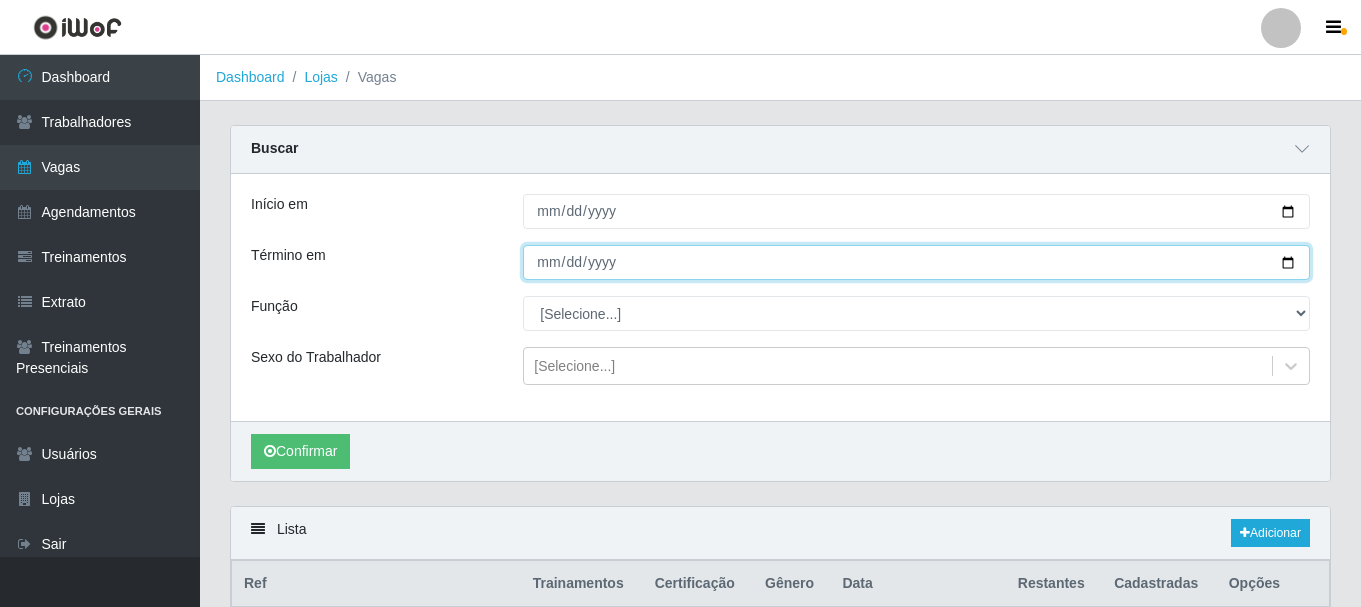 click on "Término em" at bounding box center [916, 262] 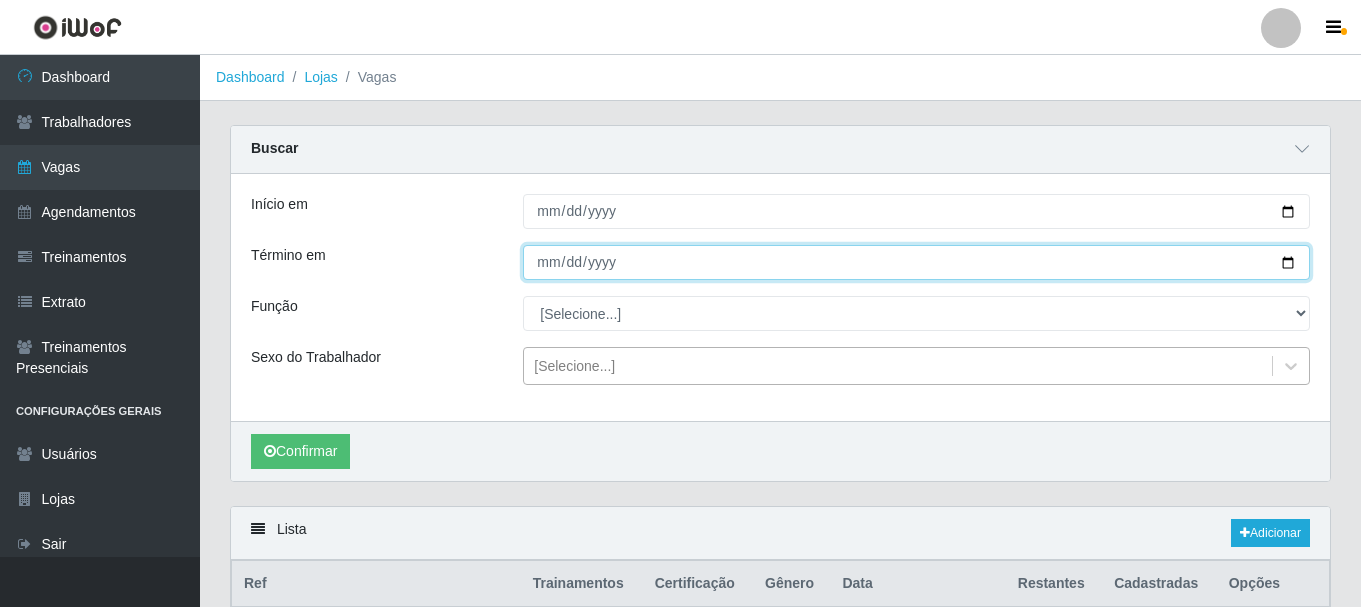 type on "[DATE]" 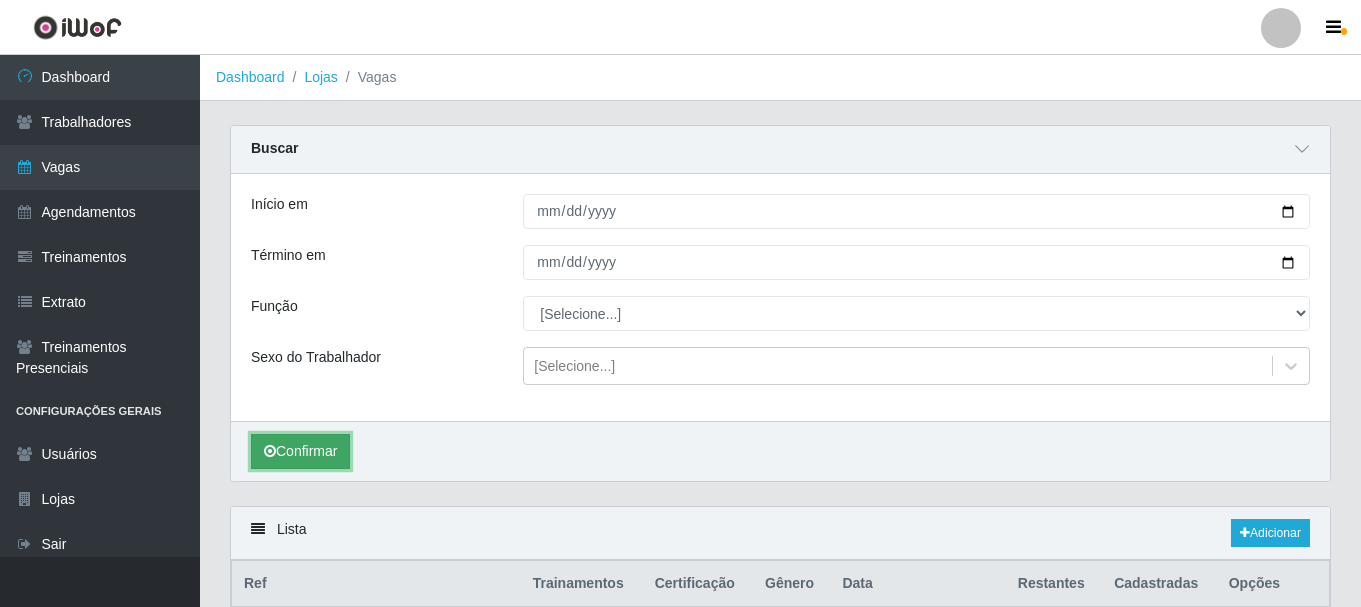 click at bounding box center [270, 451] 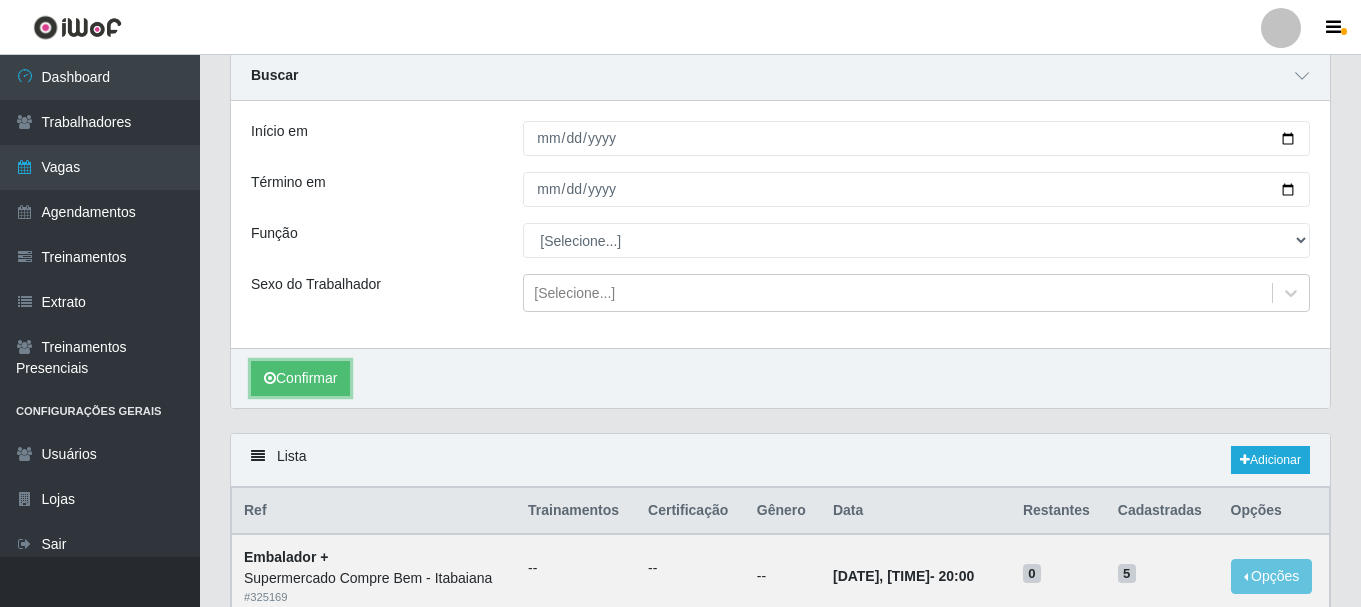 scroll, scrollTop: 0, scrollLeft: 0, axis: both 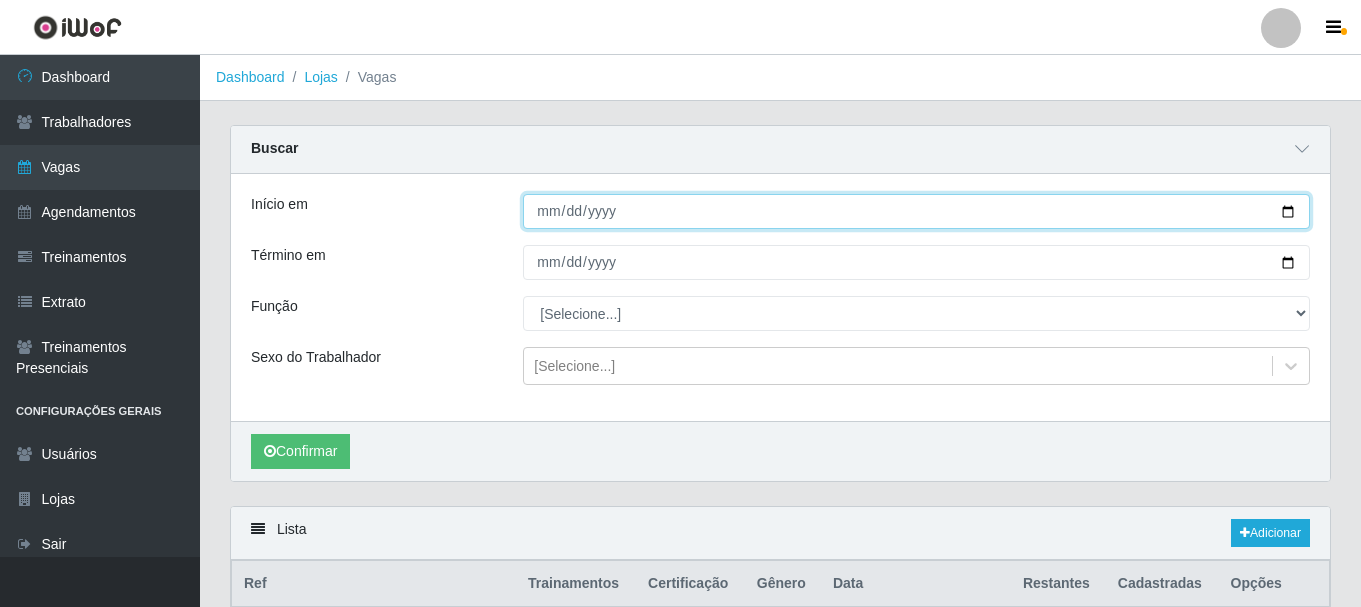 click on "[DATE]" at bounding box center [916, 211] 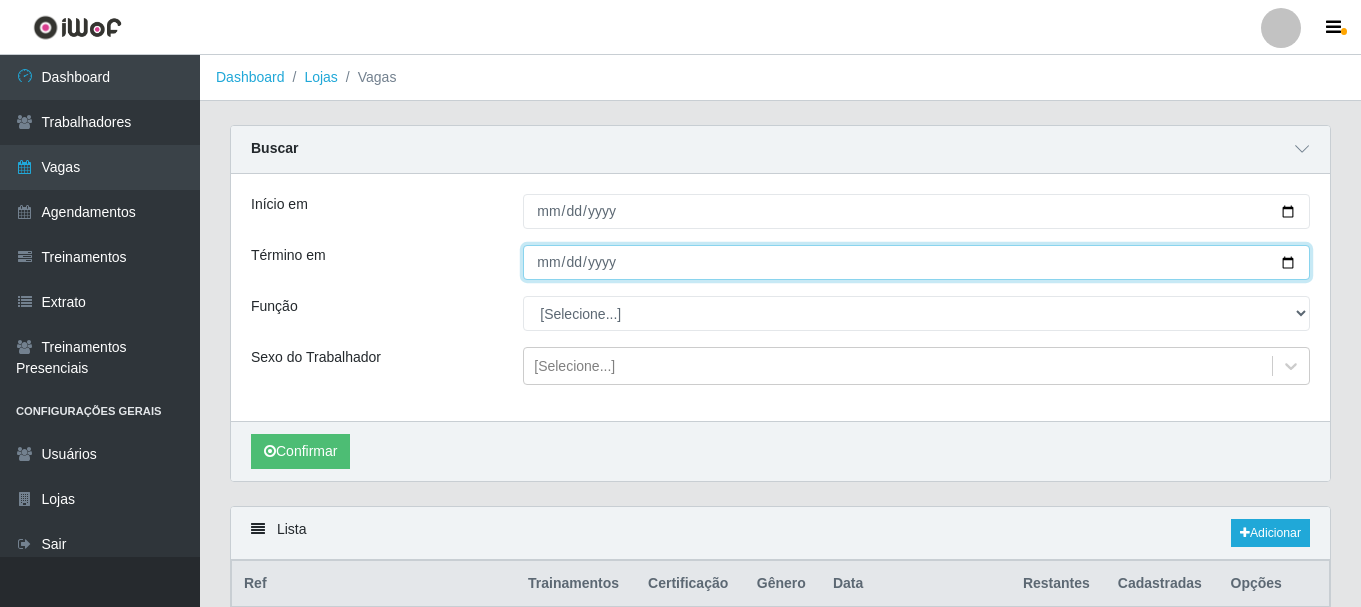 click on "[DATE]" at bounding box center (916, 262) 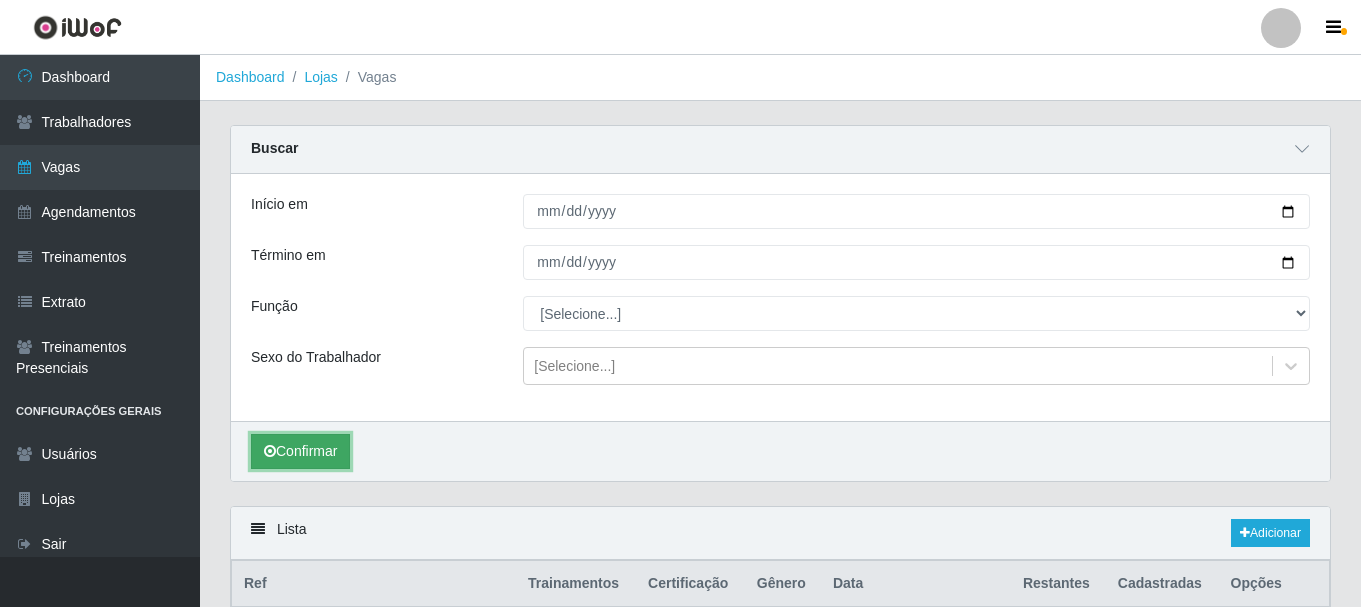 click on "Confirmar" at bounding box center (300, 451) 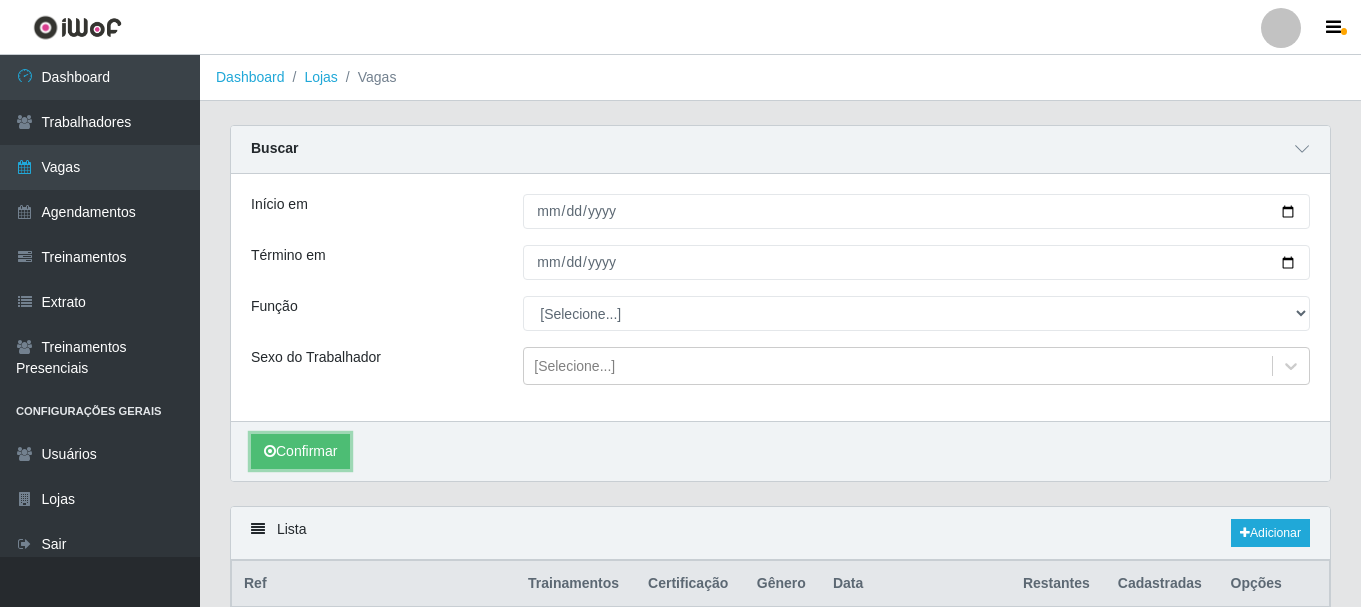 scroll, scrollTop: 222, scrollLeft: 0, axis: vertical 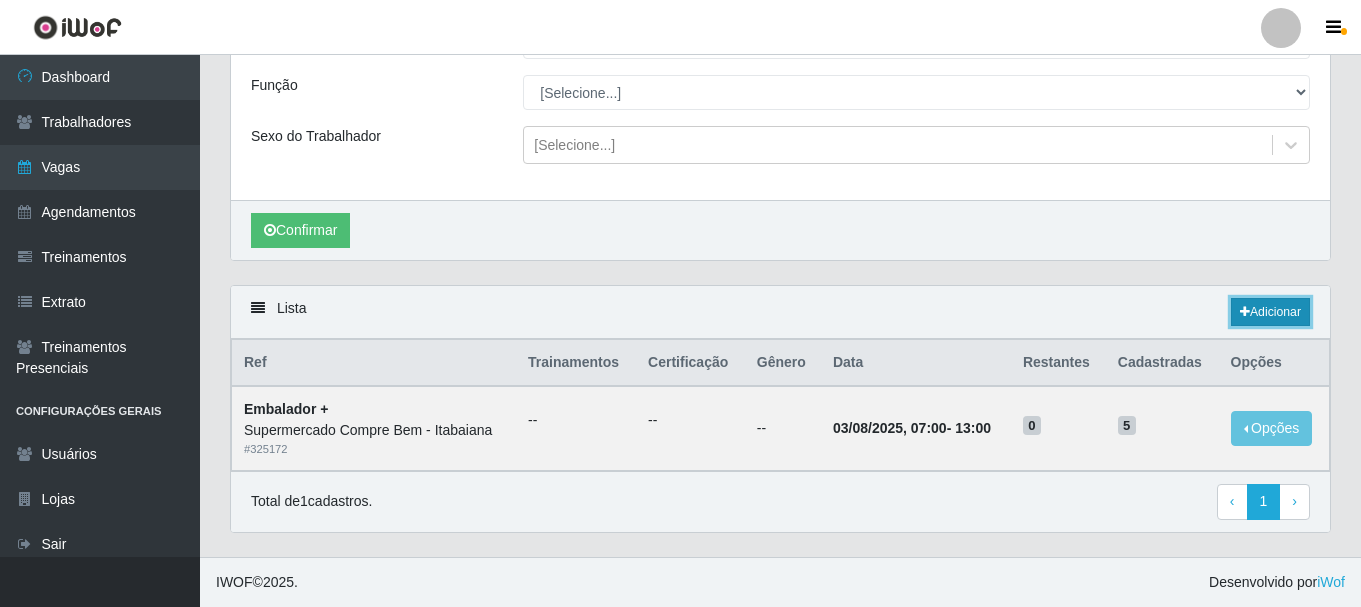click on "Adicionar" at bounding box center [1270, 312] 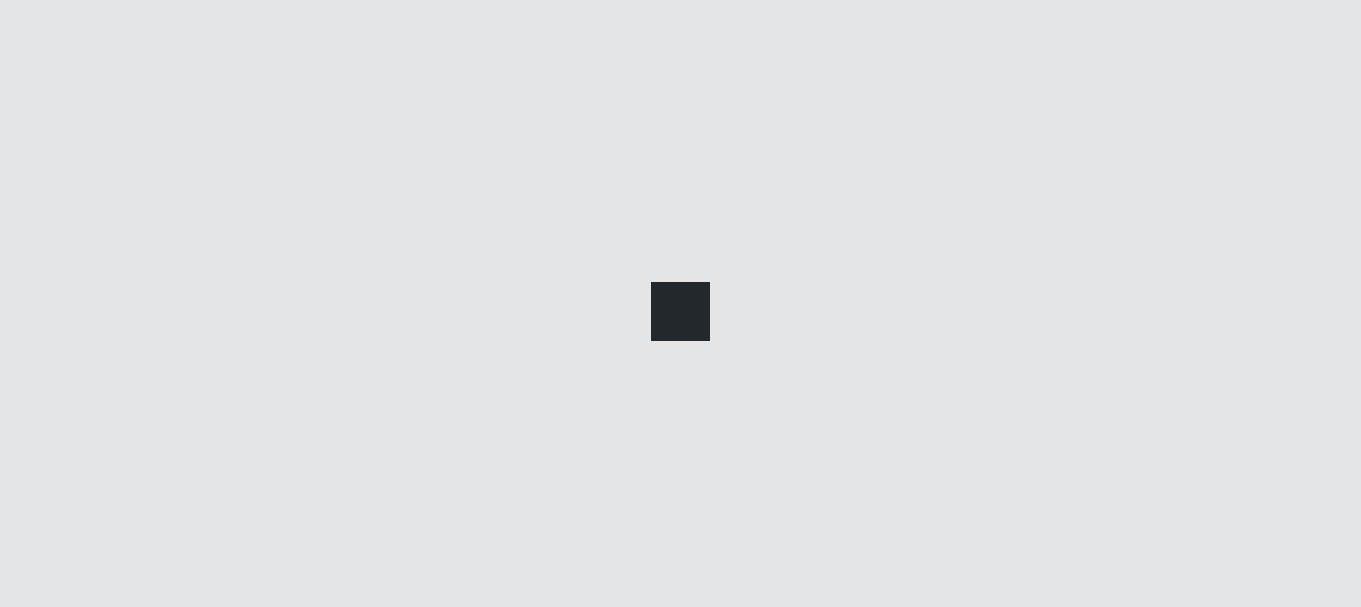 scroll, scrollTop: 0, scrollLeft: 0, axis: both 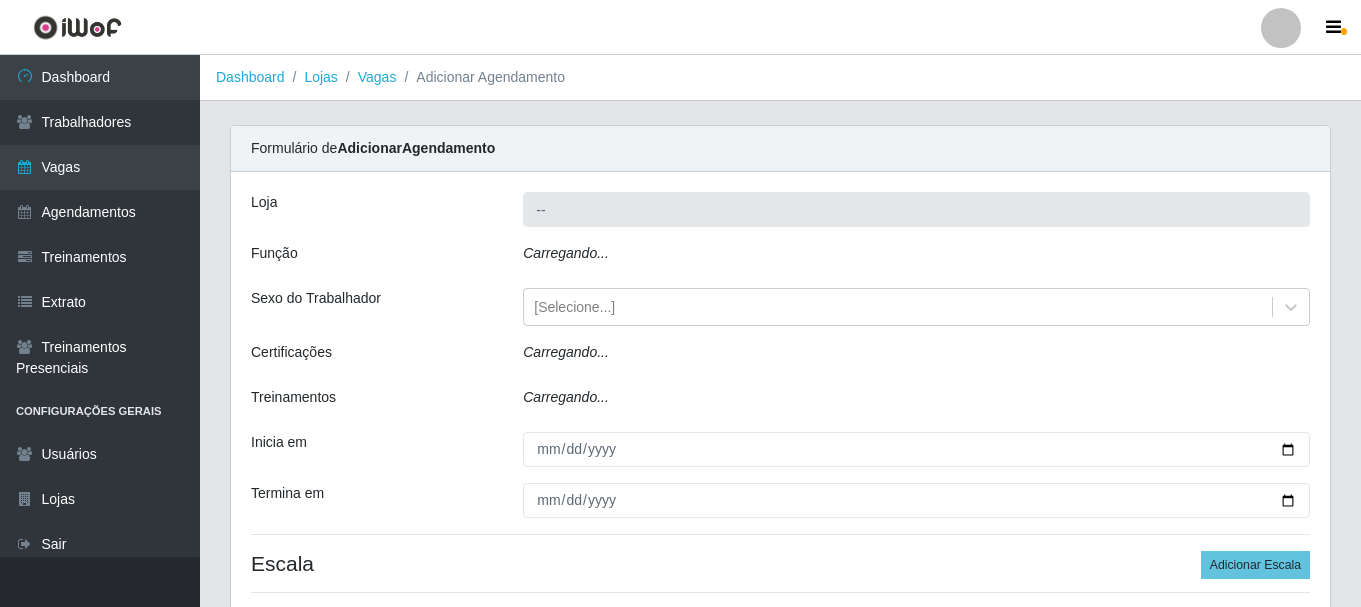 type on "Supermercado Compre Bem - Itabaiana" 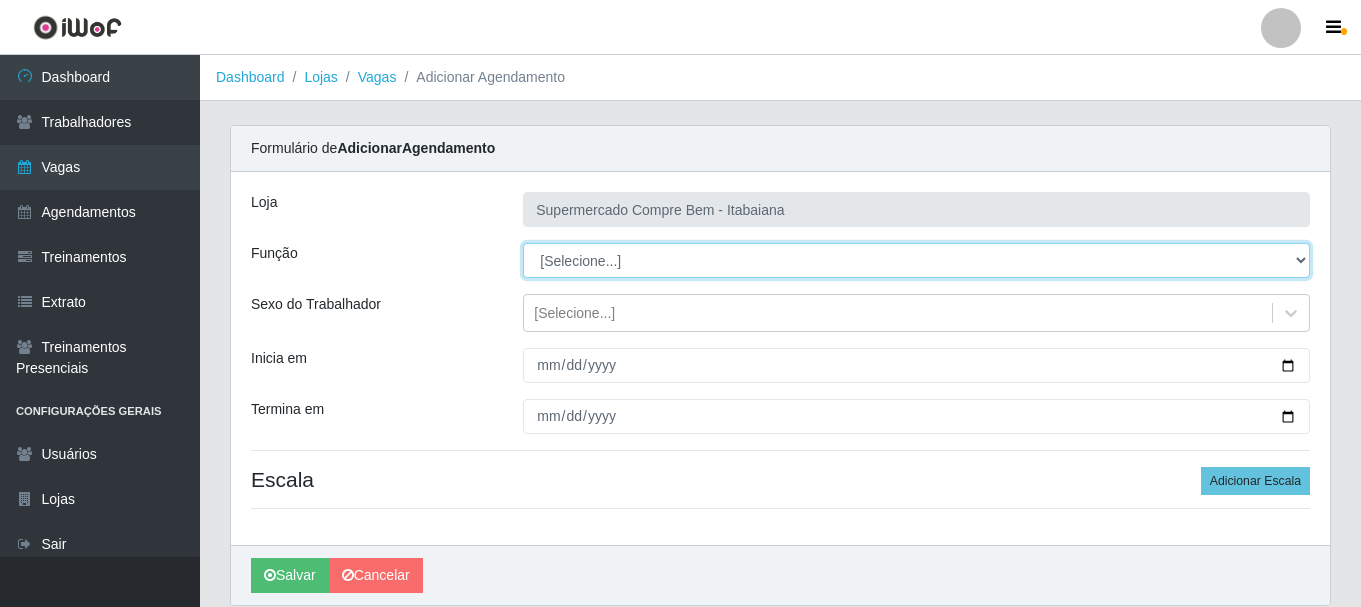 click on "[Selecione...] ASG ASG + ASG ++ Auxiliar de Estacionamento Auxiliar de Estacionamento + Auxiliar de Estacionamento ++ Auxiliar de Estoque Auxiliar de Estoque + Auxiliar de Estoque ++ Balconista de Açougue  Balconista de Açougue + Balconista de Açougue ++ Embalador Embalador + Embalador ++ Recepcionista Recepcionista + Recepcionista ++ Repositor  Repositor + Repositor ++" at bounding box center [916, 260] 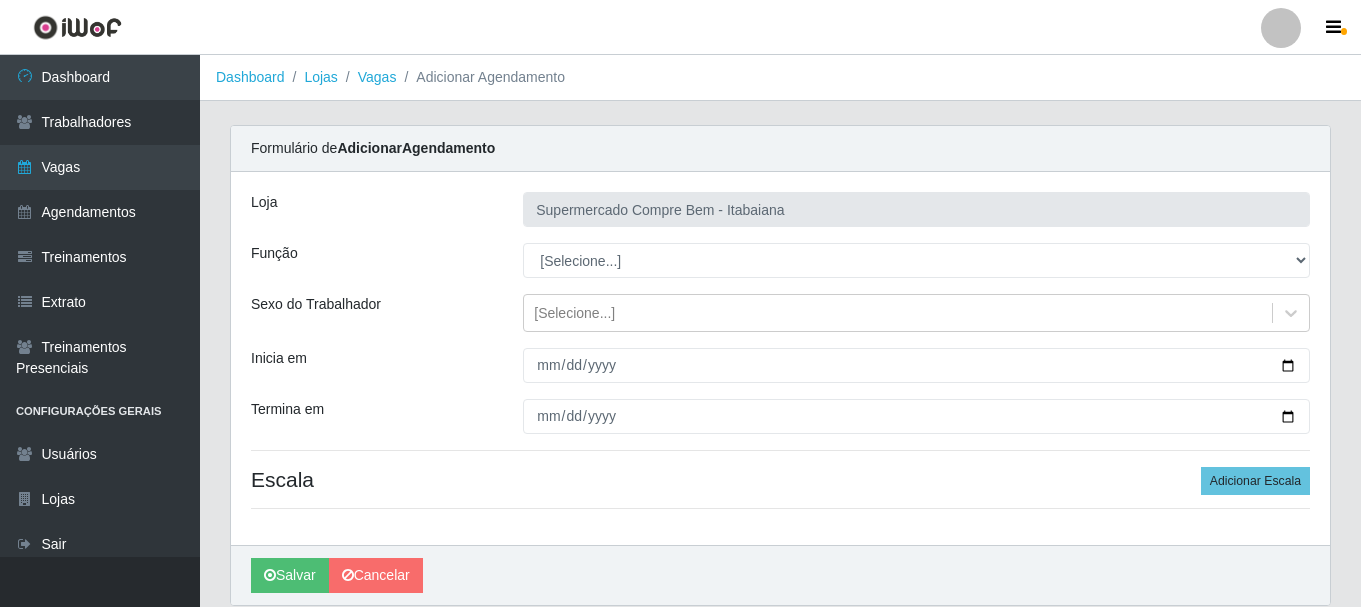click on "Loja Supermercado Compre Bem - Itabaiana Função [Selecione...] ASG ASG + ASG ++ Auxiliar de Estacionamento Auxiliar de Estacionamento + Auxiliar de Estacionamento ++ Auxiliar de Estoque Auxiliar de Estoque + Auxiliar de Estoque ++ Balconista de Açougue  Balconista de Açougue + Balconista de Açougue ++ Embalador Embalador + Embalador ++ Recepcionista Recepcionista + Recepcionista ++ Repositor  Repositor + Repositor ++ Sexo do Trabalhador [Selecione...] Inicia em Termina em Escala Adicionar Escala" at bounding box center (780, 358) 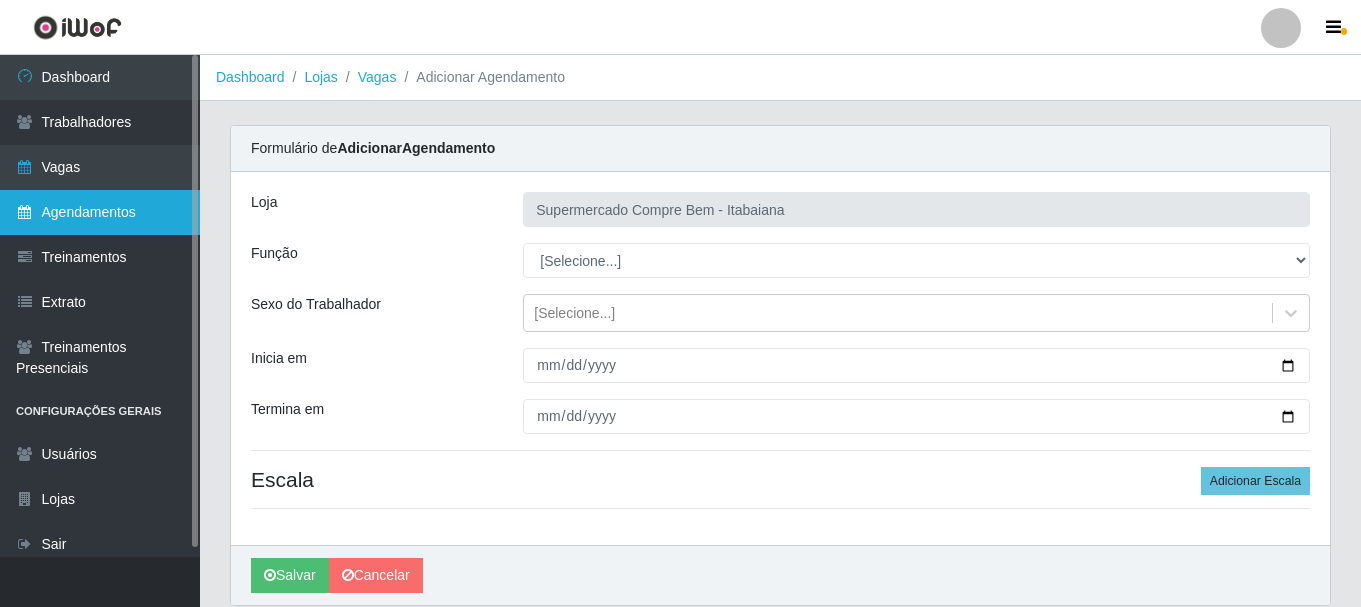 click on "Agendamentos" at bounding box center (100, 212) 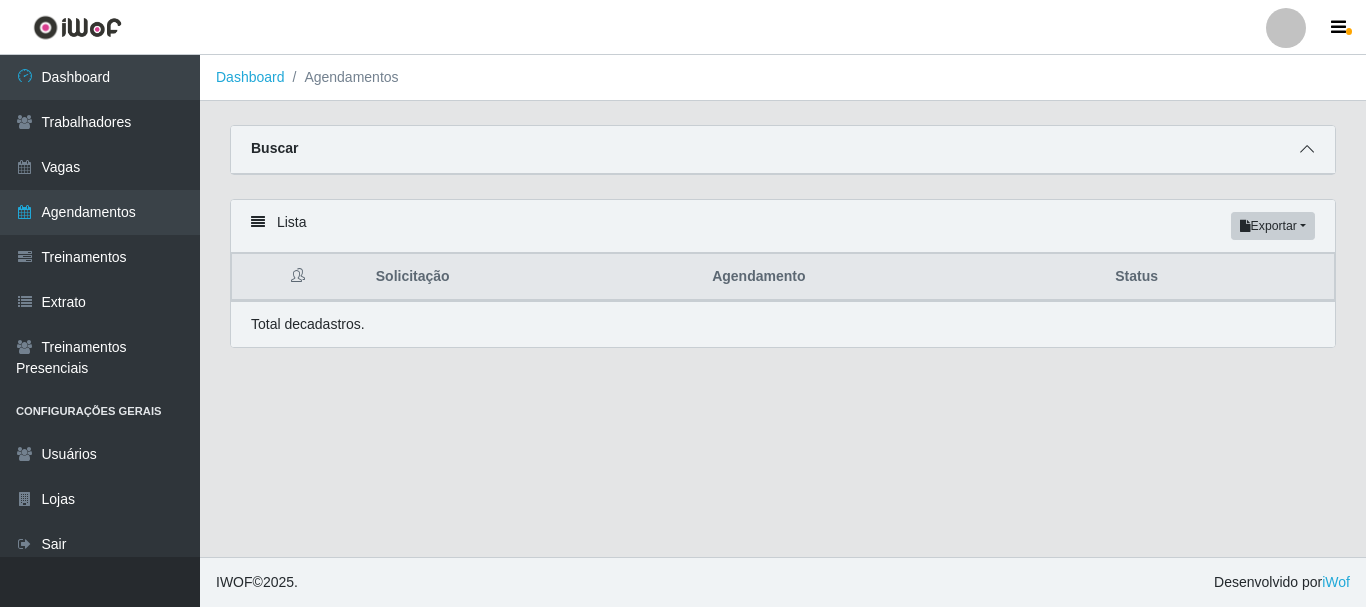 click at bounding box center (1307, 149) 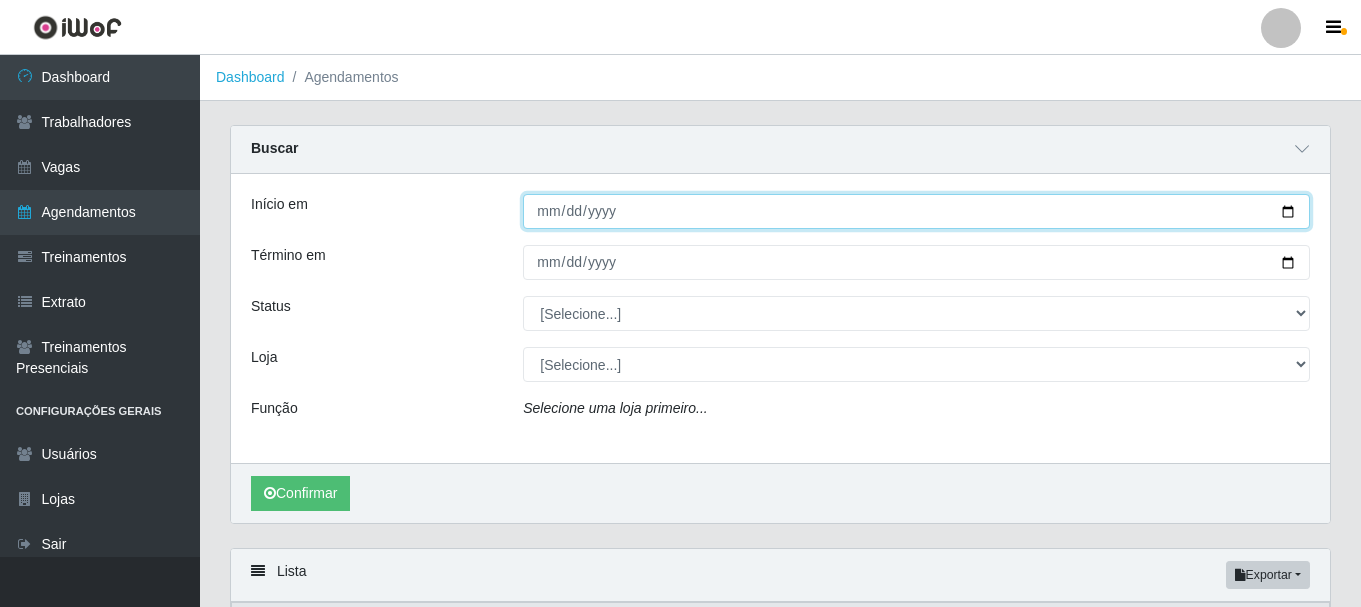 click on "Início em" at bounding box center (916, 211) 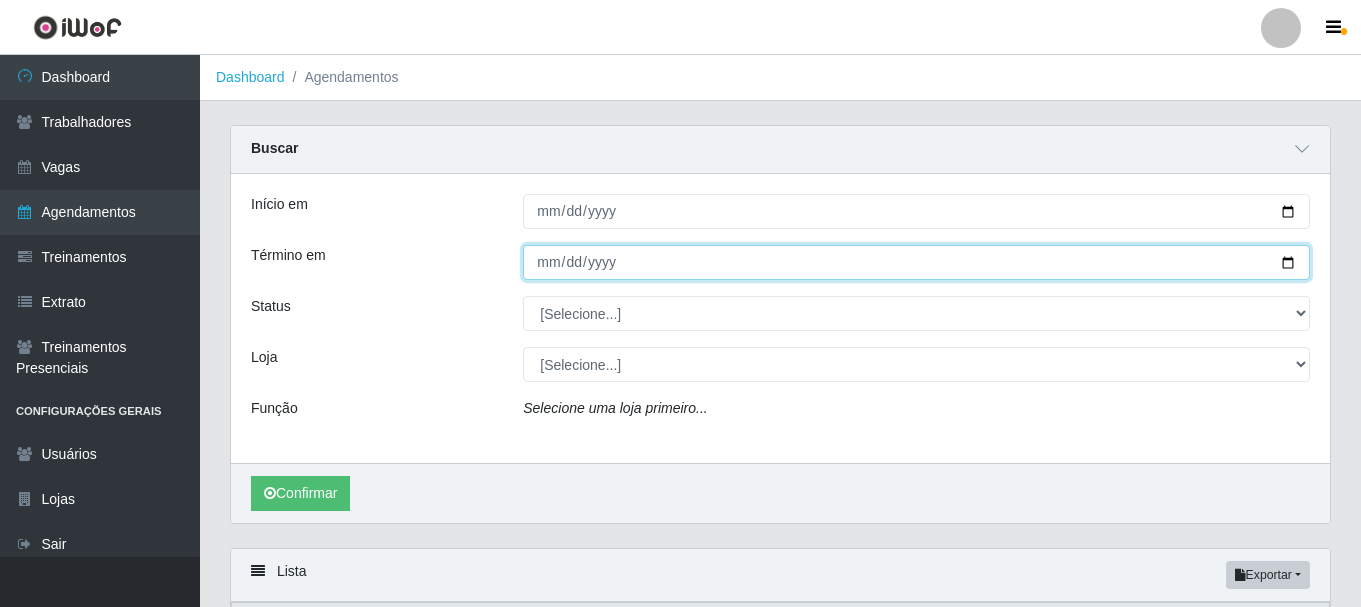 click on "Término em" at bounding box center [916, 262] 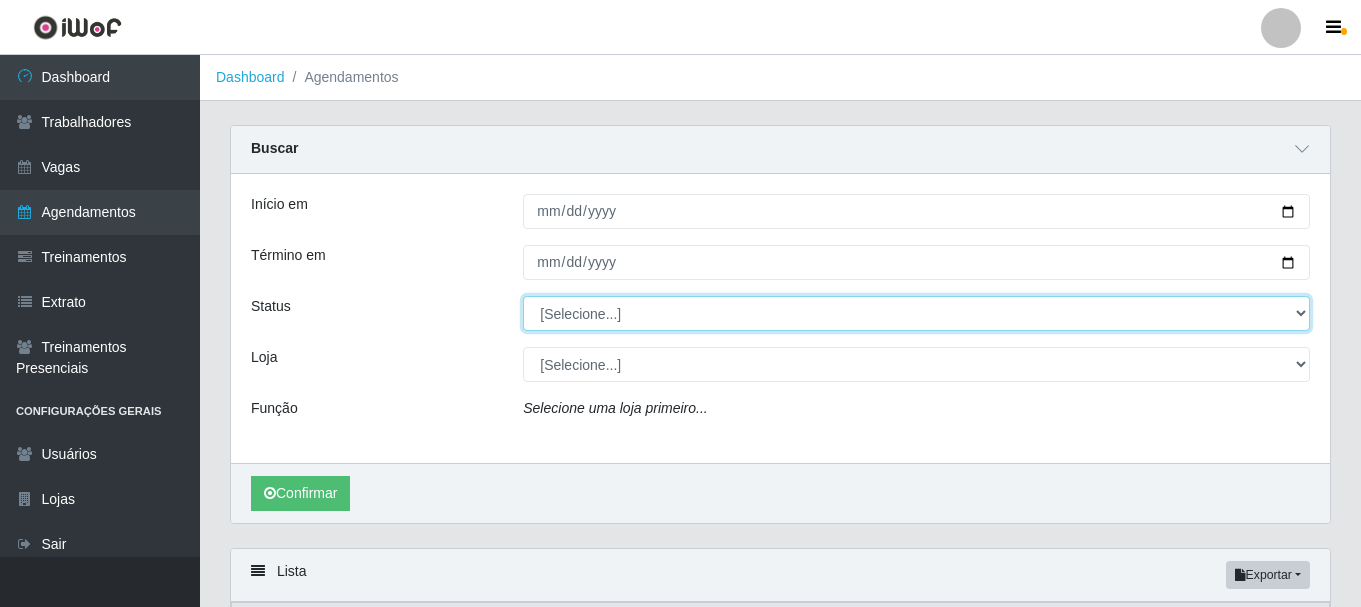 click on "[Selecione...] AGENDADO AGUARDANDO LIBERAR EM ANDAMENTO EM REVISÃO FINALIZADO CANCELADO FALTA" at bounding box center [916, 313] 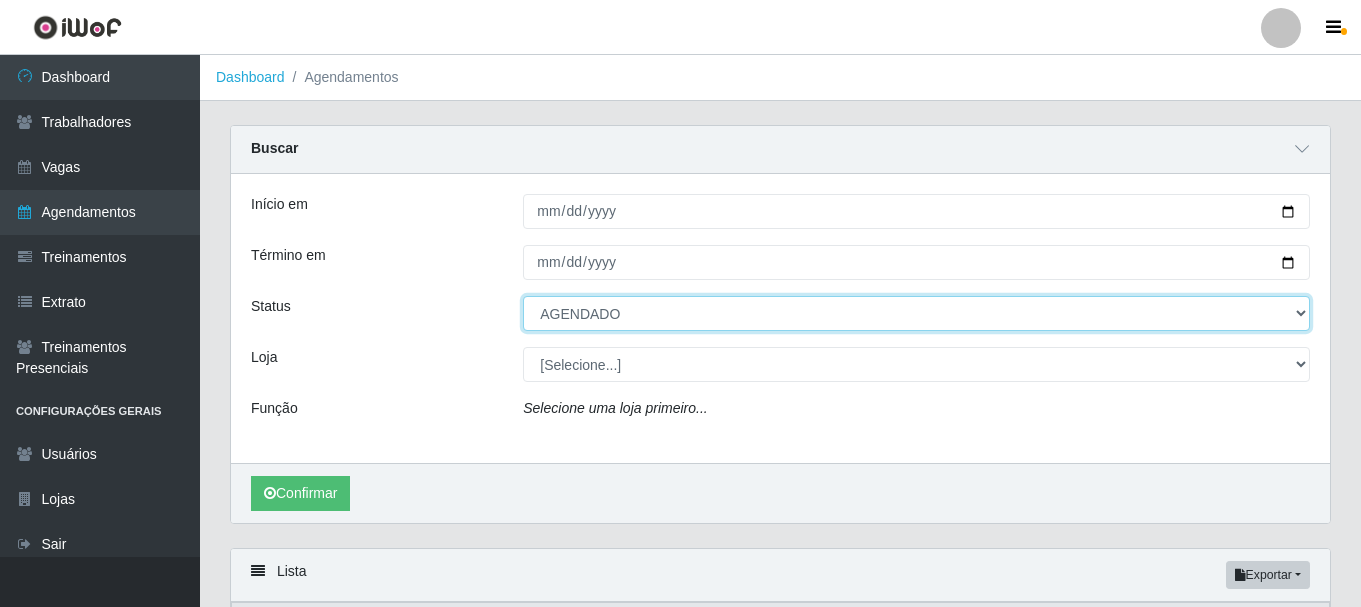 click on "[Selecione...] AGENDADO AGUARDANDO LIBERAR EM ANDAMENTO EM REVISÃO FINALIZADO CANCELADO FALTA" at bounding box center [916, 313] 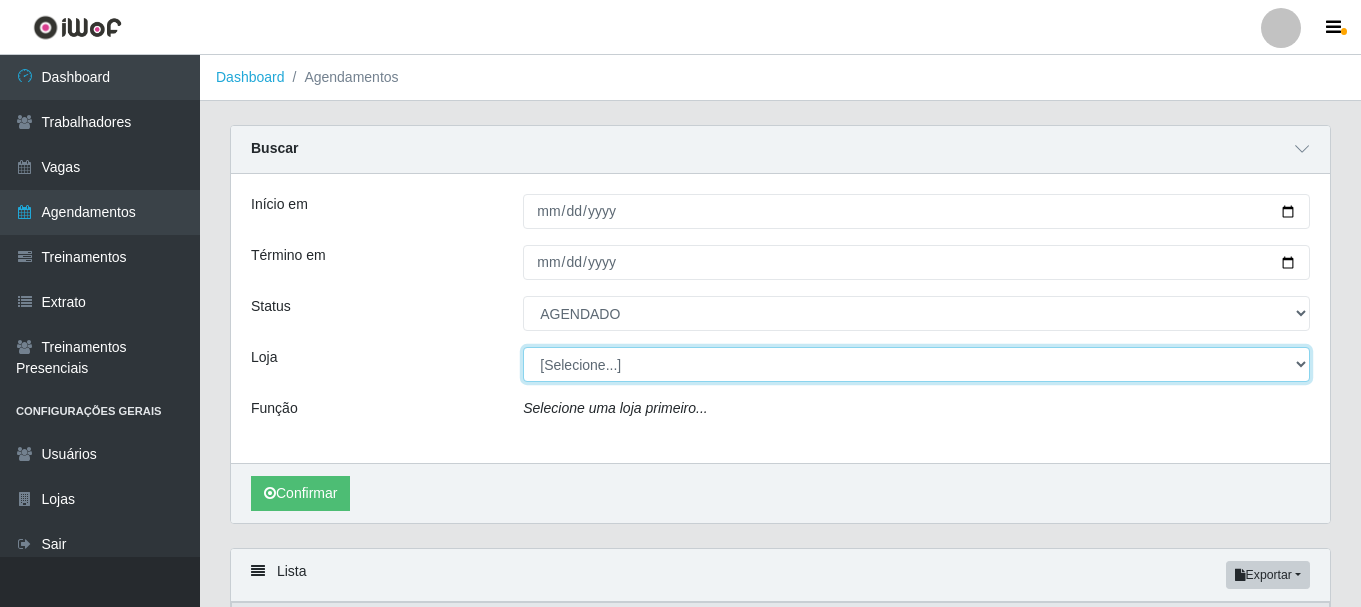 click on "[Selecione...] Supermercado Compre Bem - Itabaiana" at bounding box center [916, 364] 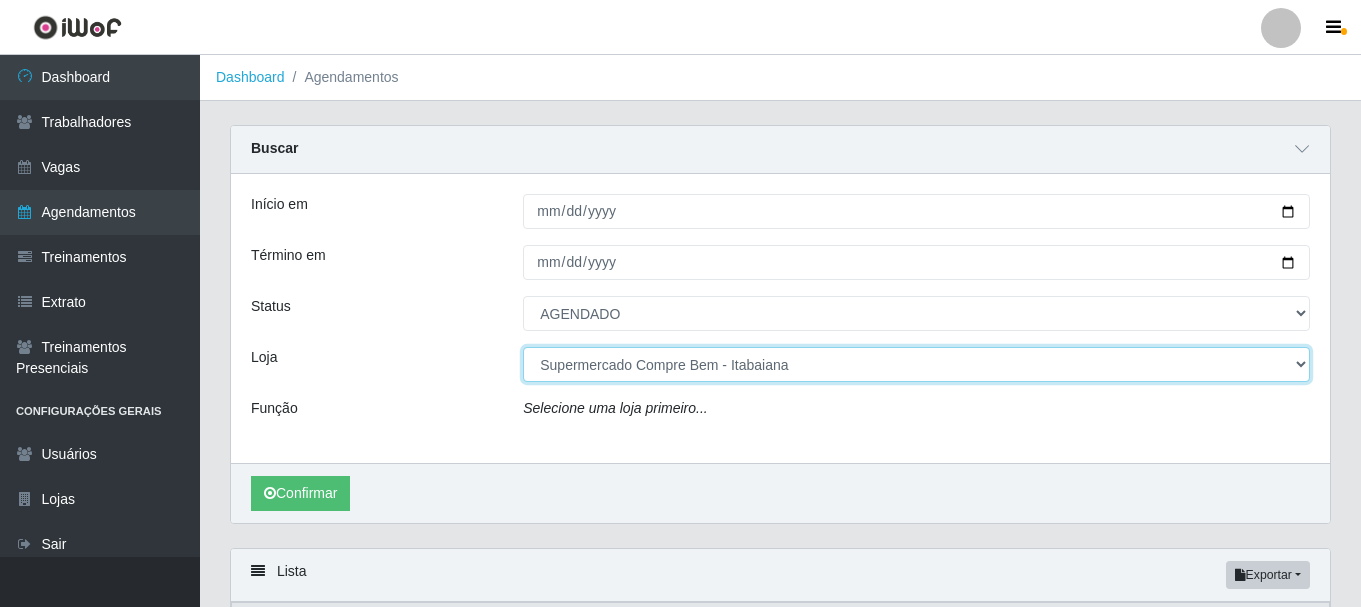 click on "[Selecione...] Supermercado Compre Bem - Itabaiana" at bounding box center [916, 364] 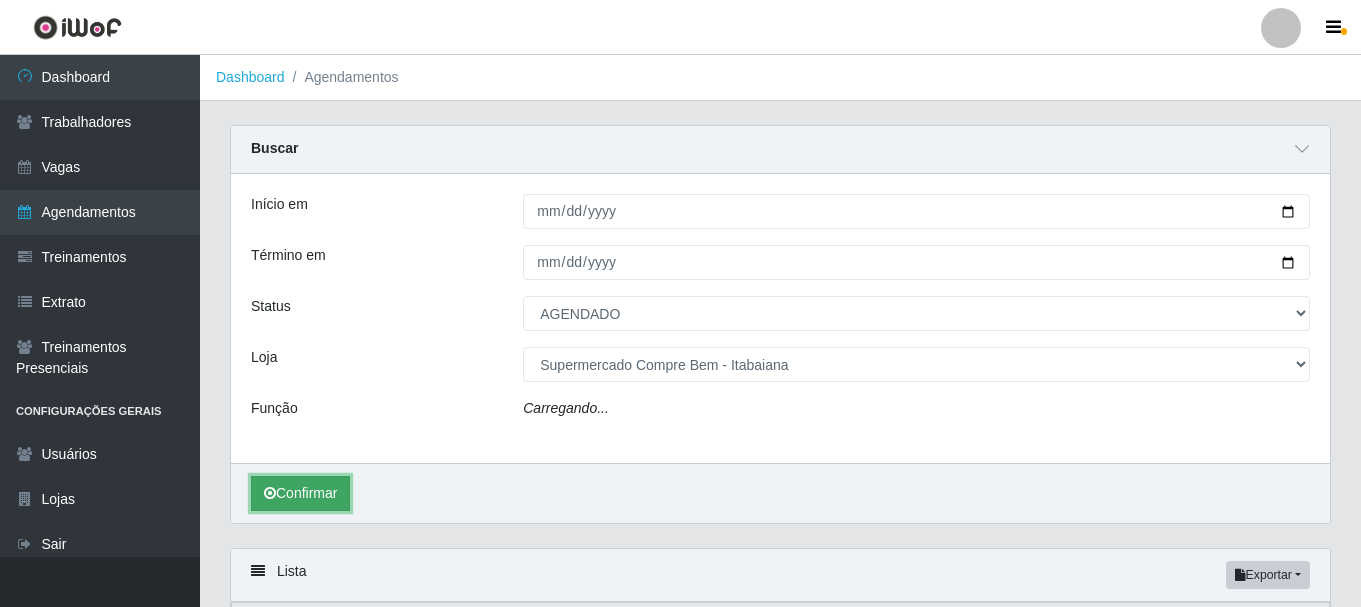 click at bounding box center [270, 493] 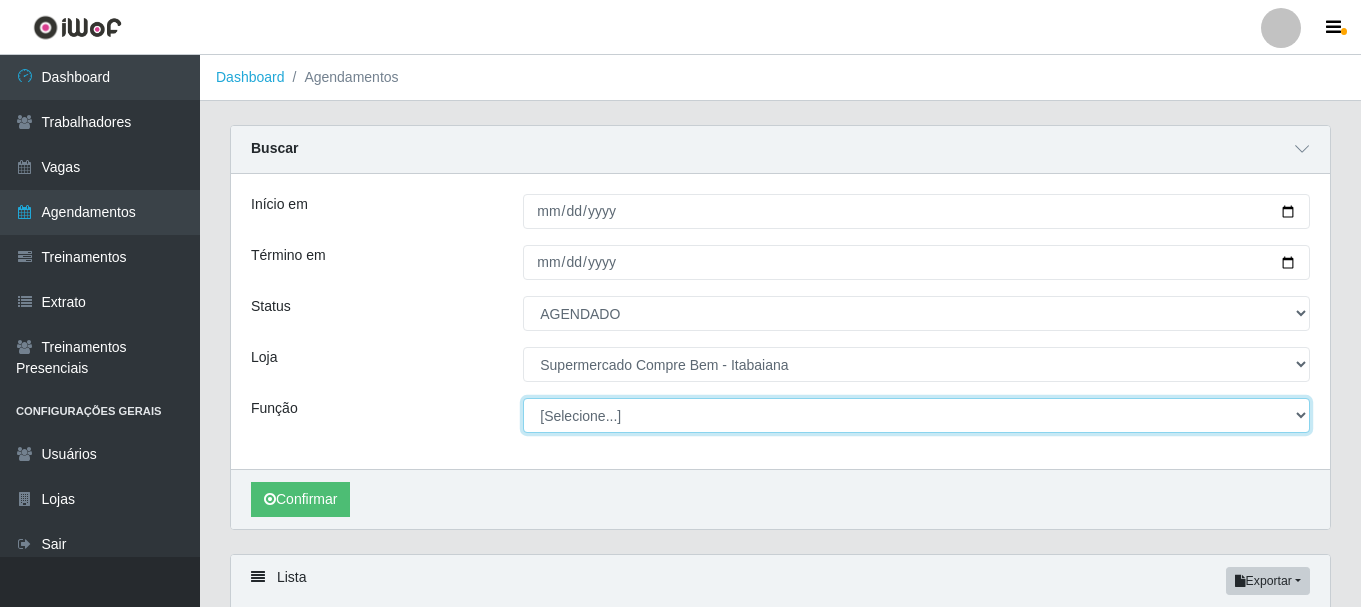 click on "[Selecione...] ASG ASG + ASG ++ Auxiliar de Estacionamento Auxiliar de Estacionamento + Auxiliar de Estacionamento ++ Auxiliar de Estoque Auxiliar de Estoque + Auxiliar de Estoque ++ Balconista de Açougue  Balconista de Açougue + Balconista de Açougue ++ Embalador Embalador + Embalador ++ Recepcionista Recepcionista + Recepcionista ++ Repositor  Repositor + Repositor ++" at bounding box center (916, 415) 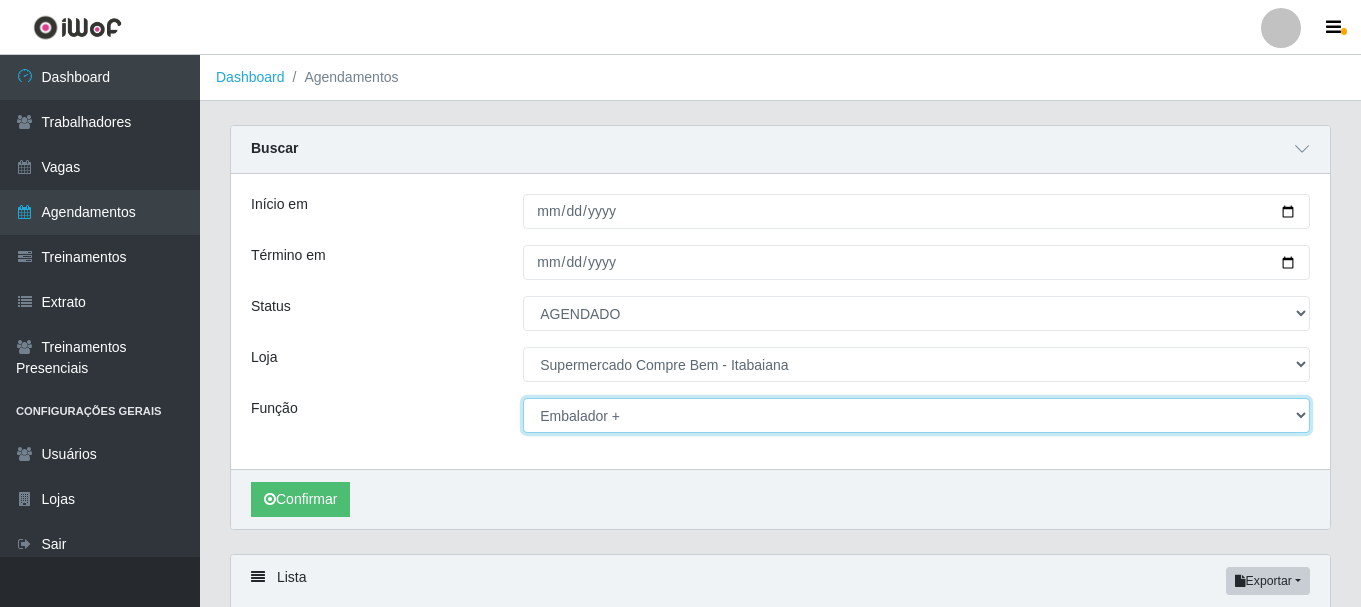 click on "[Selecione...] ASG ASG + ASG ++ Auxiliar de Estacionamento Auxiliar de Estacionamento + Auxiliar de Estacionamento ++ Auxiliar de Estoque Auxiliar de Estoque + Auxiliar de Estoque ++ Balconista de Açougue  Balconista de Açougue + Balconista de Açougue ++ Embalador Embalador + Embalador ++ Recepcionista Recepcionista + Recepcionista ++ Repositor  Repositor + Repositor ++" at bounding box center (916, 415) 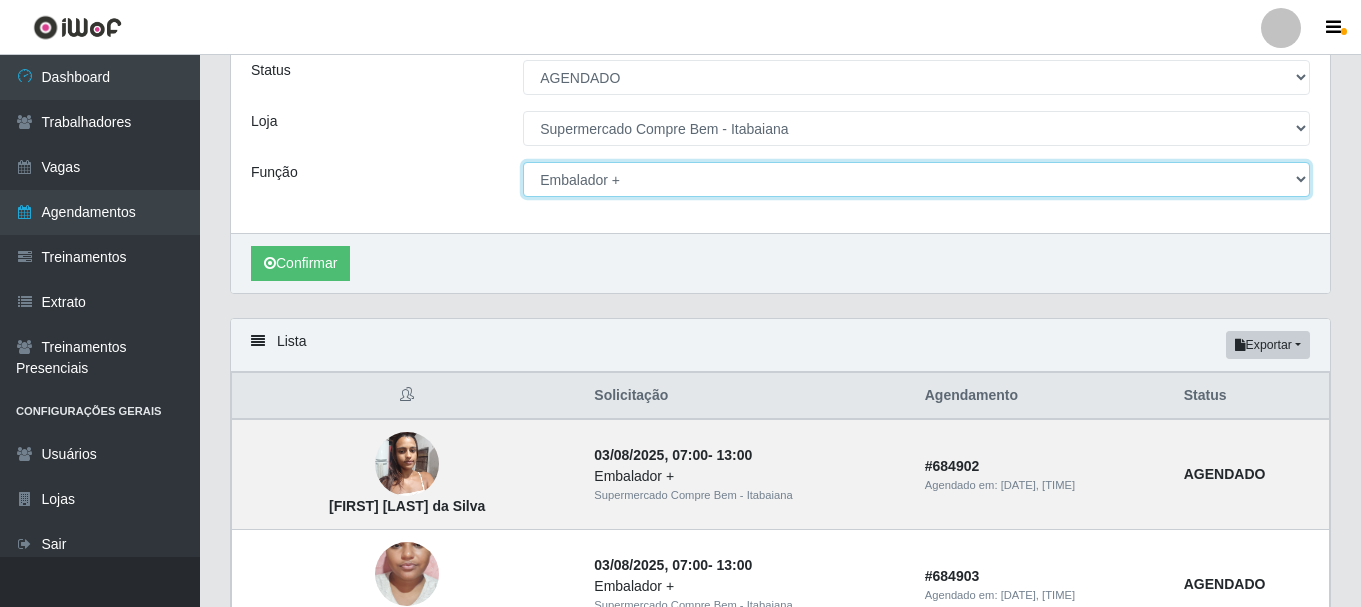 scroll, scrollTop: 0, scrollLeft: 0, axis: both 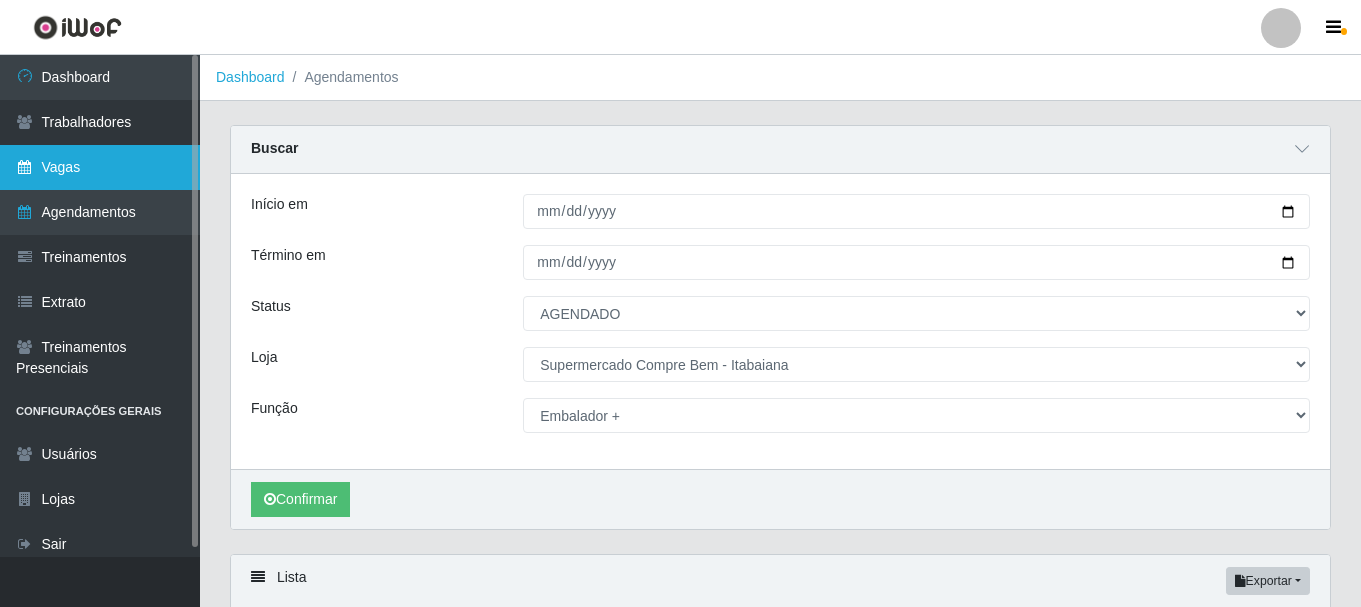 click on "Vagas" at bounding box center (100, 167) 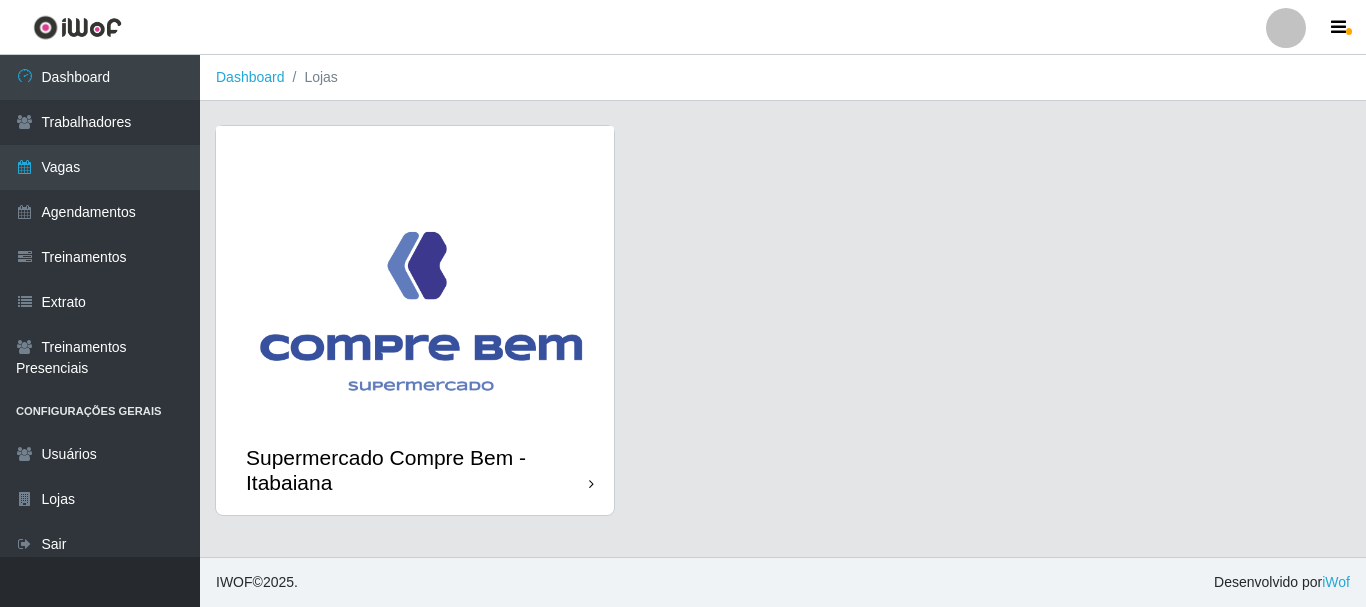 click at bounding box center (415, 275) 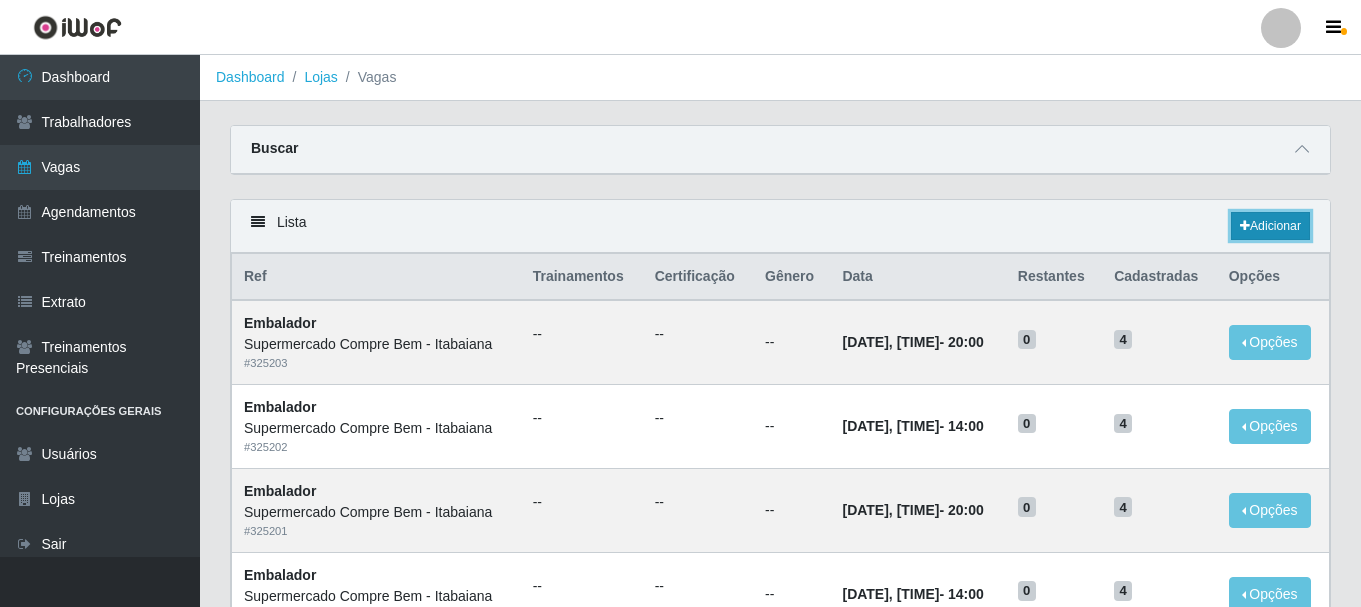 click on "Adicionar" at bounding box center (1270, 226) 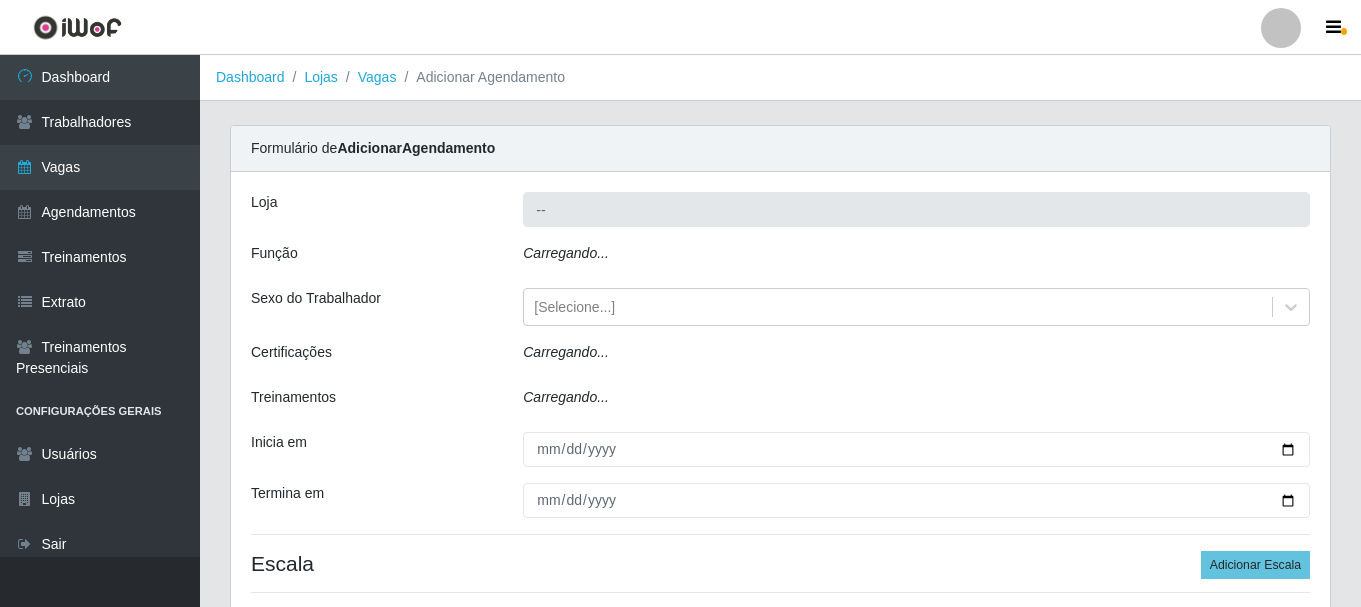 type on "Supermercado Compre Bem - Itabaiana" 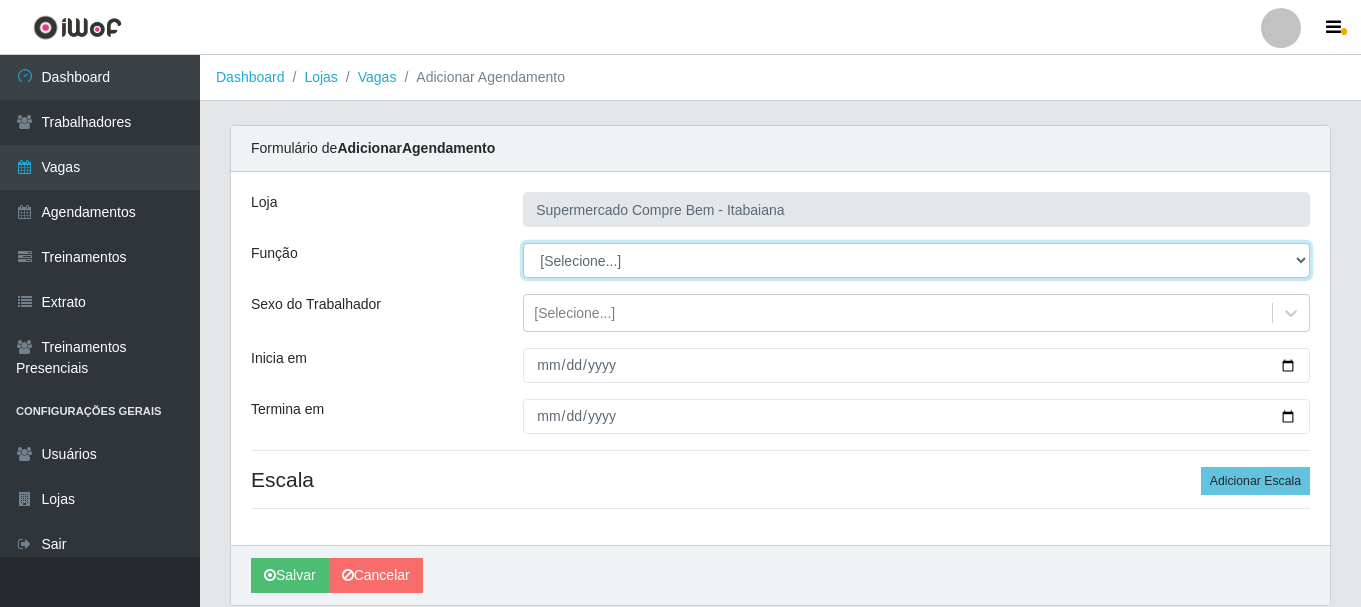 click on "[Selecione...] ASG ASG + ASG ++ Auxiliar de Estacionamento Auxiliar de Estacionamento + Auxiliar de Estacionamento ++ Auxiliar de Estoque Auxiliar de Estoque + Auxiliar de Estoque ++ Balconista de Açougue  Balconista de Açougue + Balconista de Açougue ++ Embalador Embalador + Embalador ++ Recepcionista Recepcionista + Recepcionista ++ Repositor  Repositor + Repositor ++" at bounding box center (916, 260) 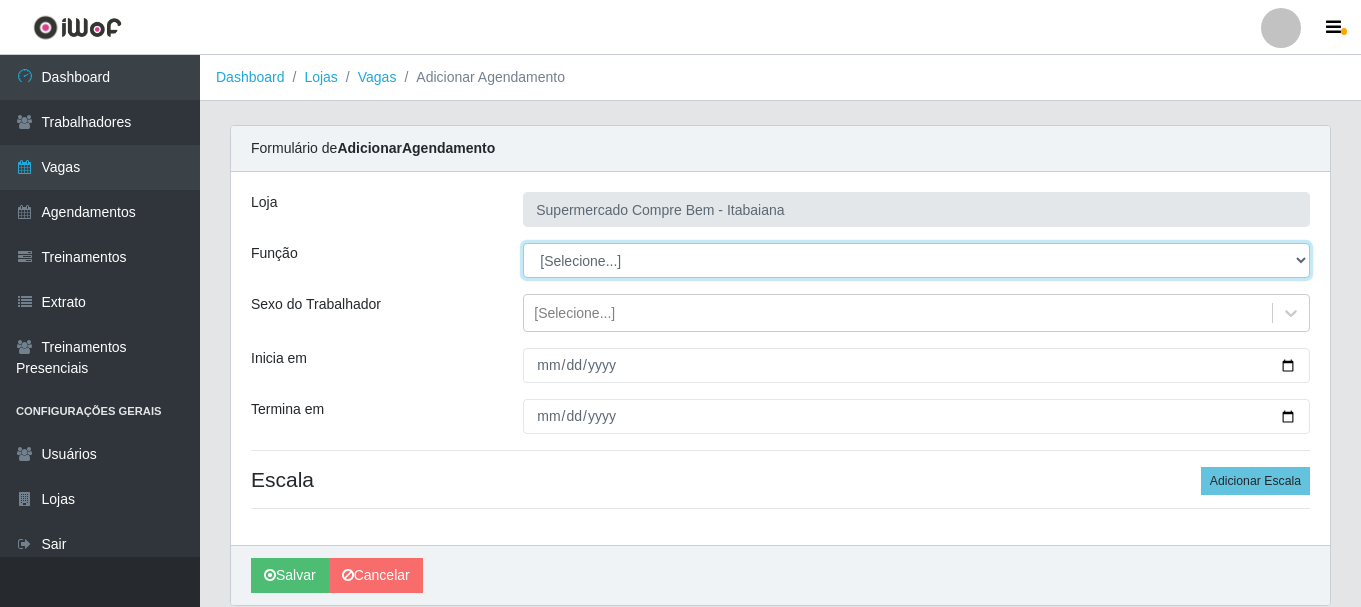 select on "82" 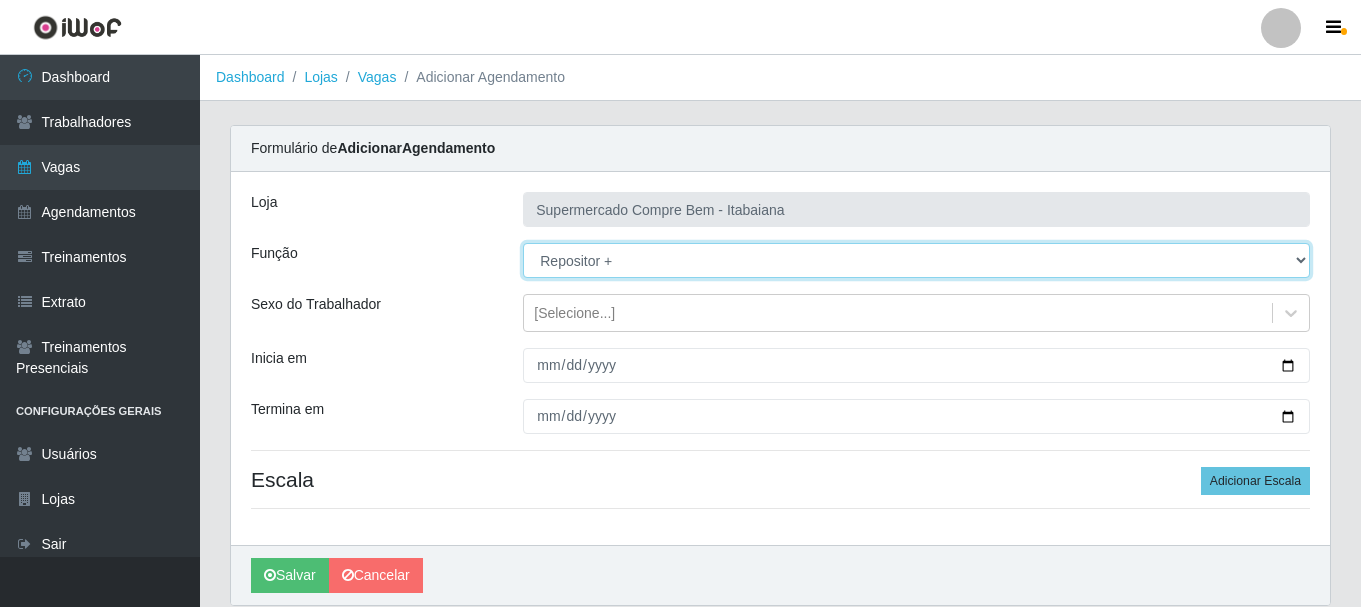 click on "[Selecione...] ASG ASG + ASG ++ Auxiliar de Estacionamento Auxiliar de Estacionamento + Auxiliar de Estacionamento ++ Auxiliar de Estoque Auxiliar de Estoque + Auxiliar de Estoque ++ Balconista de Açougue  Balconista de Açougue + Balconista de Açougue ++ Embalador Embalador + Embalador ++ Recepcionista Recepcionista + Recepcionista ++ Repositor  Repositor + Repositor ++" at bounding box center (916, 260) 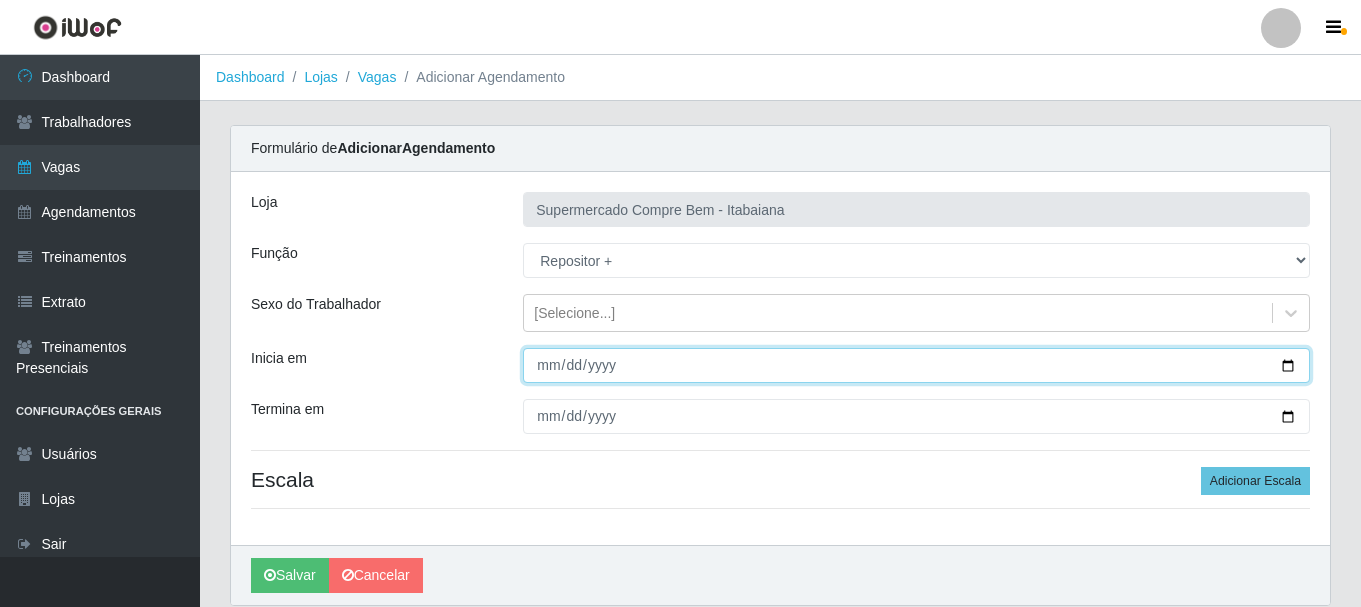 click on "Inicia em" at bounding box center (916, 365) 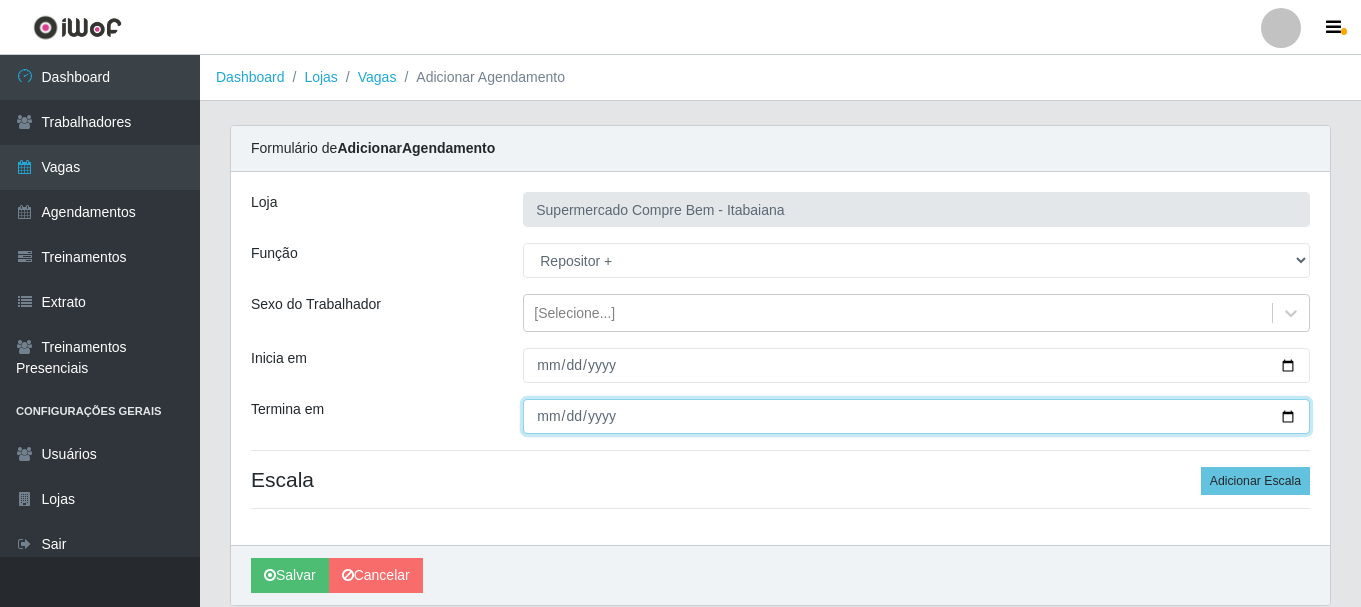click on "Termina em" at bounding box center [916, 416] 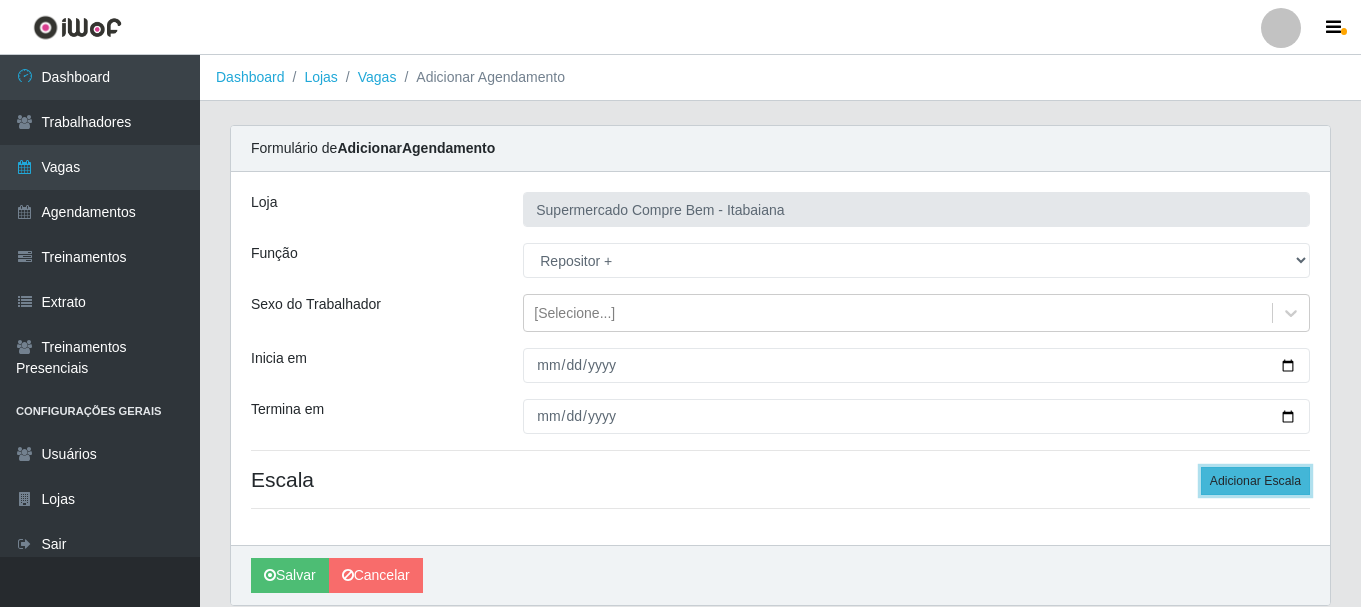 click on "Adicionar Escala" at bounding box center [1255, 481] 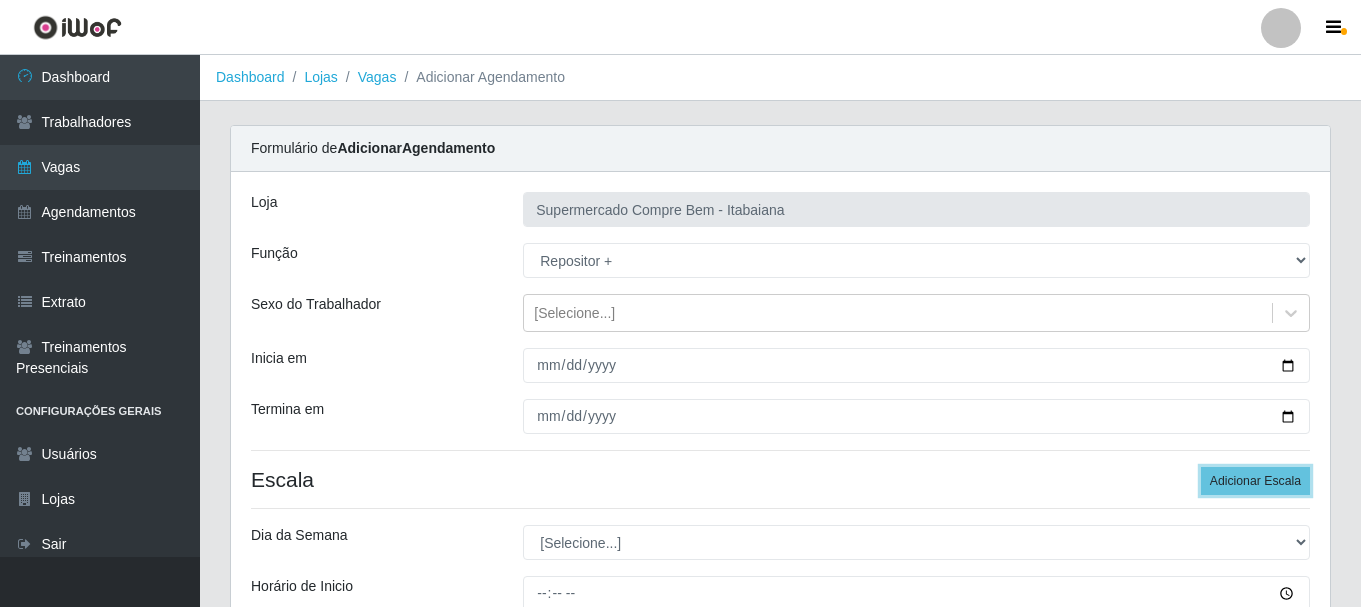 scroll, scrollTop: 294, scrollLeft: 0, axis: vertical 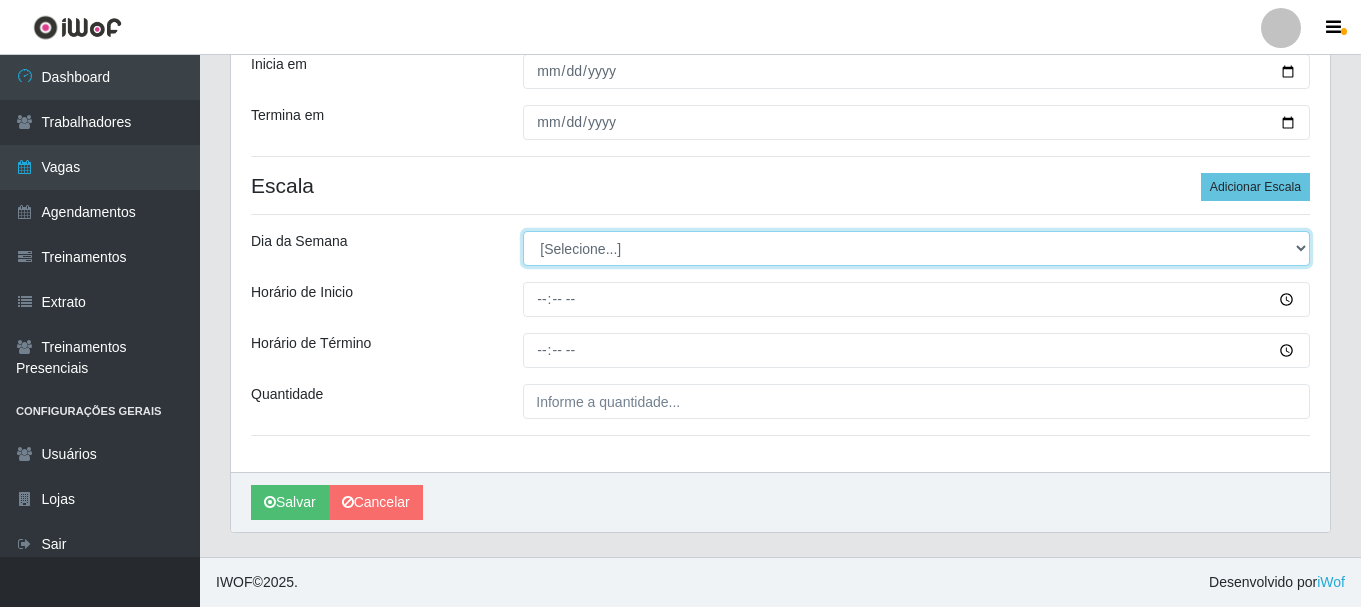click on "[Selecione...] Segunda Terça Quarta Quinta Sexta Sábado Domingo" at bounding box center (916, 248) 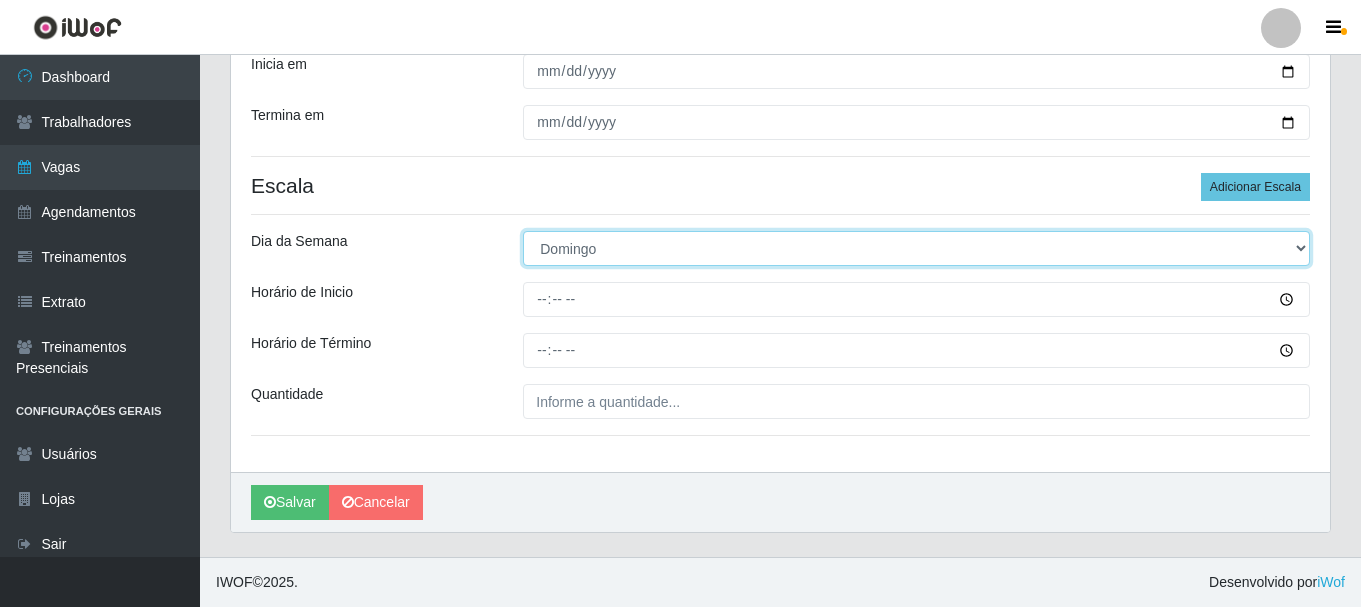 click on "[Selecione...] Segunda Terça Quarta Quinta Sexta Sábado Domingo" at bounding box center (916, 248) 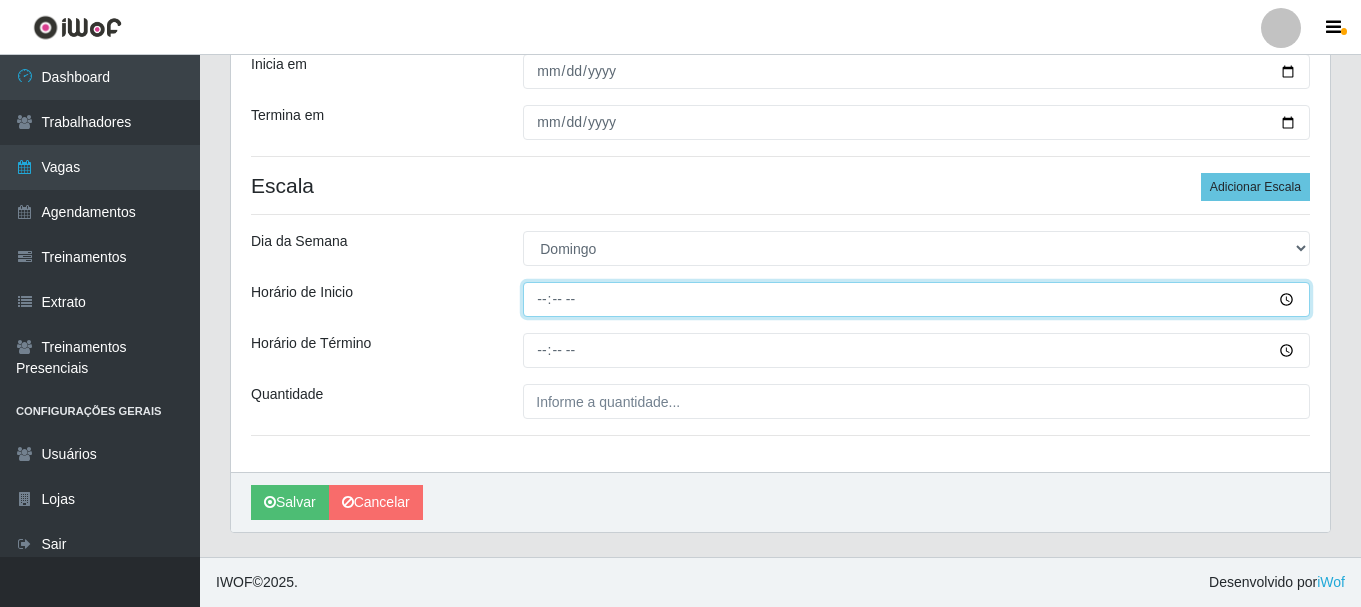 click on "Horário de Inicio" at bounding box center [916, 299] 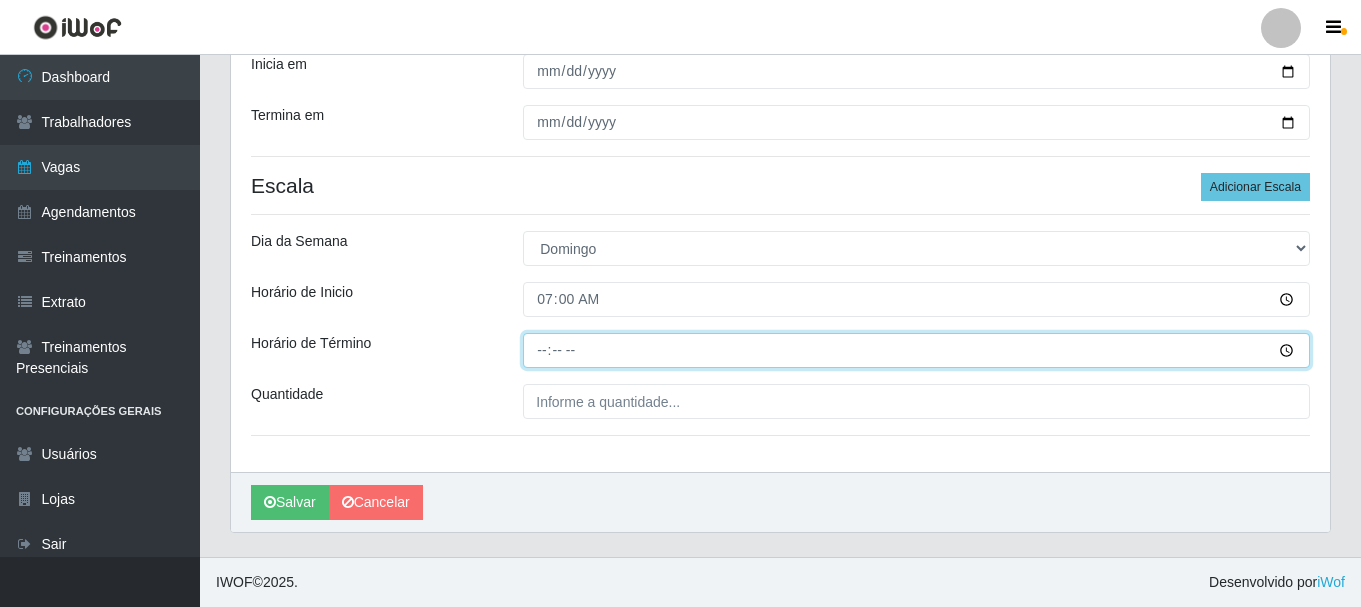 type on "13:00" 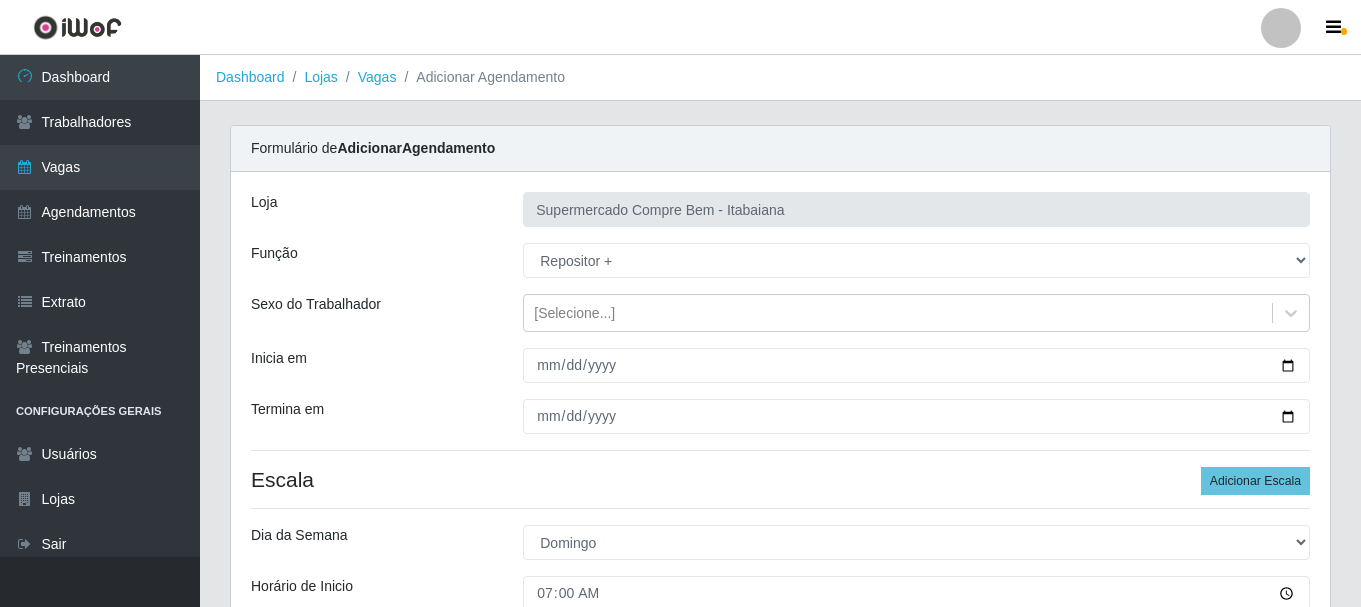 scroll, scrollTop: 294, scrollLeft: 0, axis: vertical 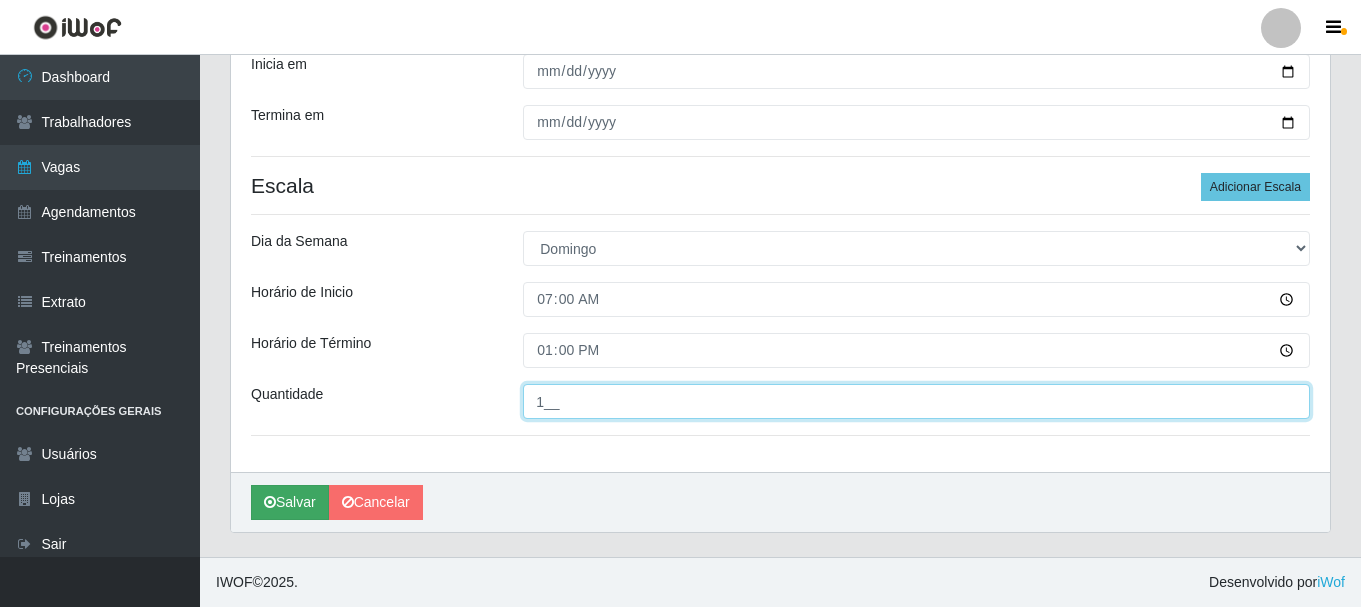 type on "1__" 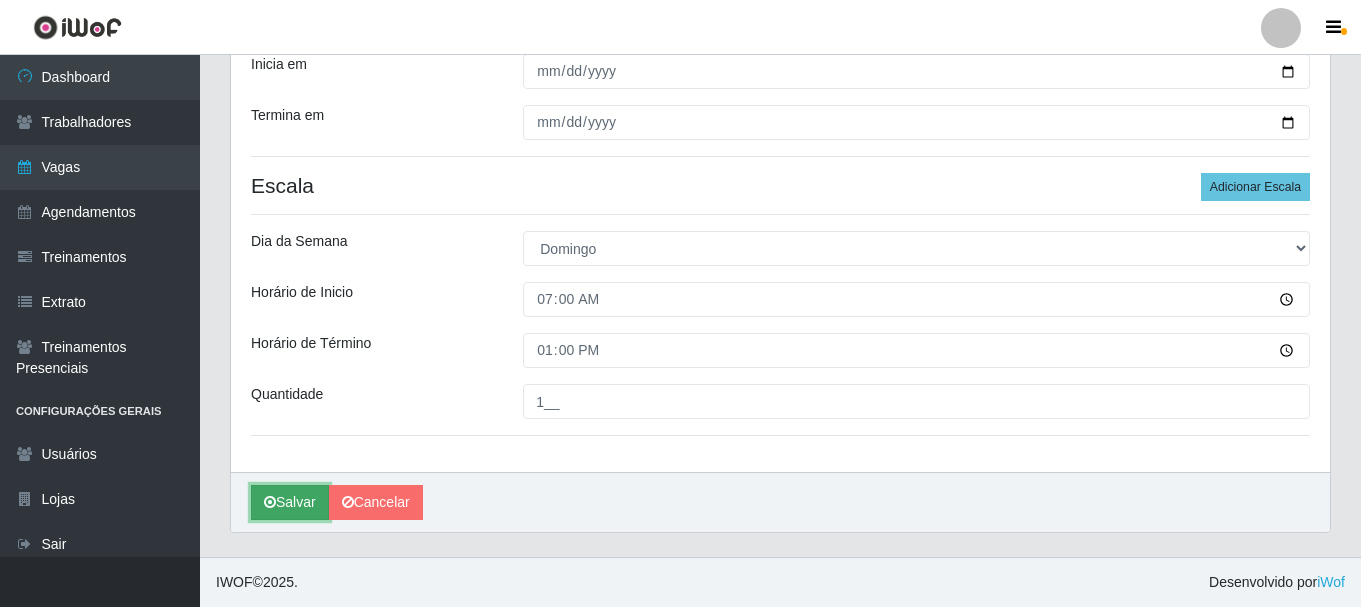 click on "Salvar" at bounding box center [290, 502] 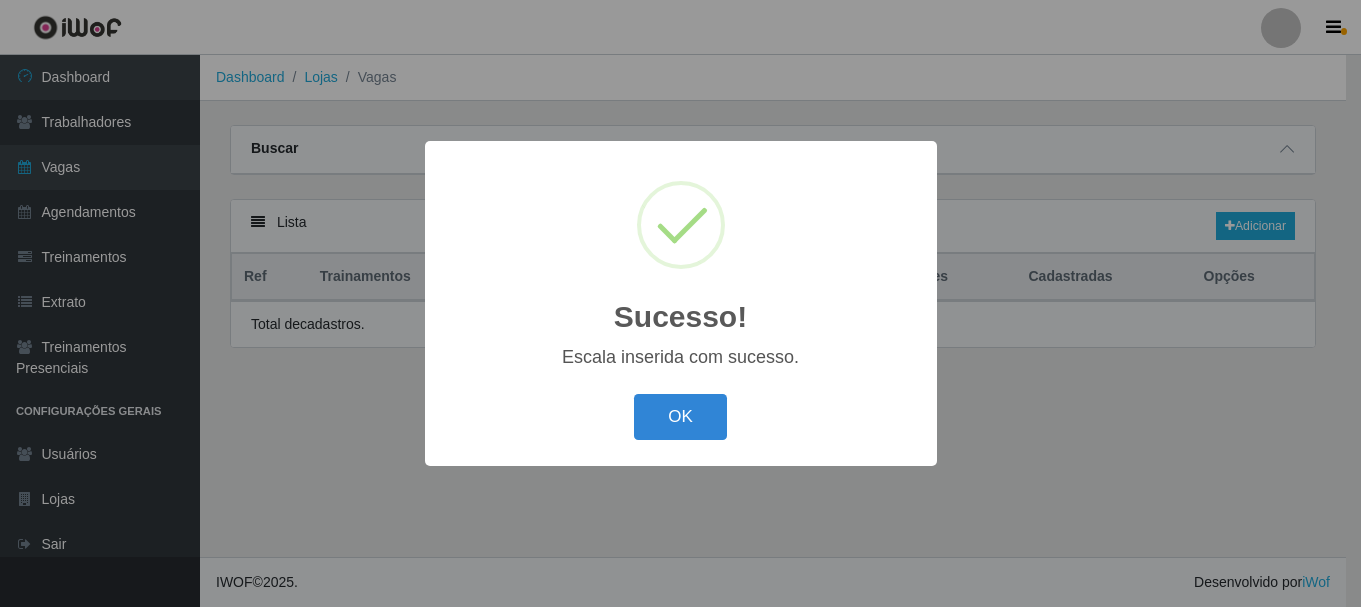 scroll, scrollTop: 0, scrollLeft: 0, axis: both 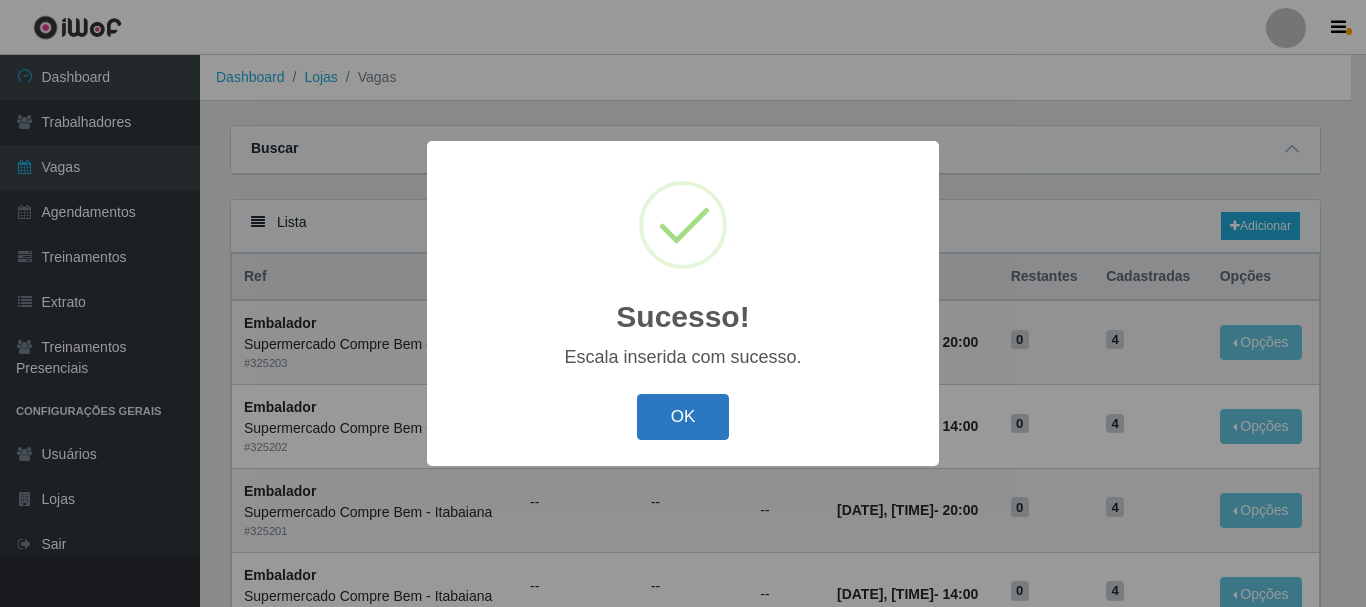 click on "OK" at bounding box center (683, 417) 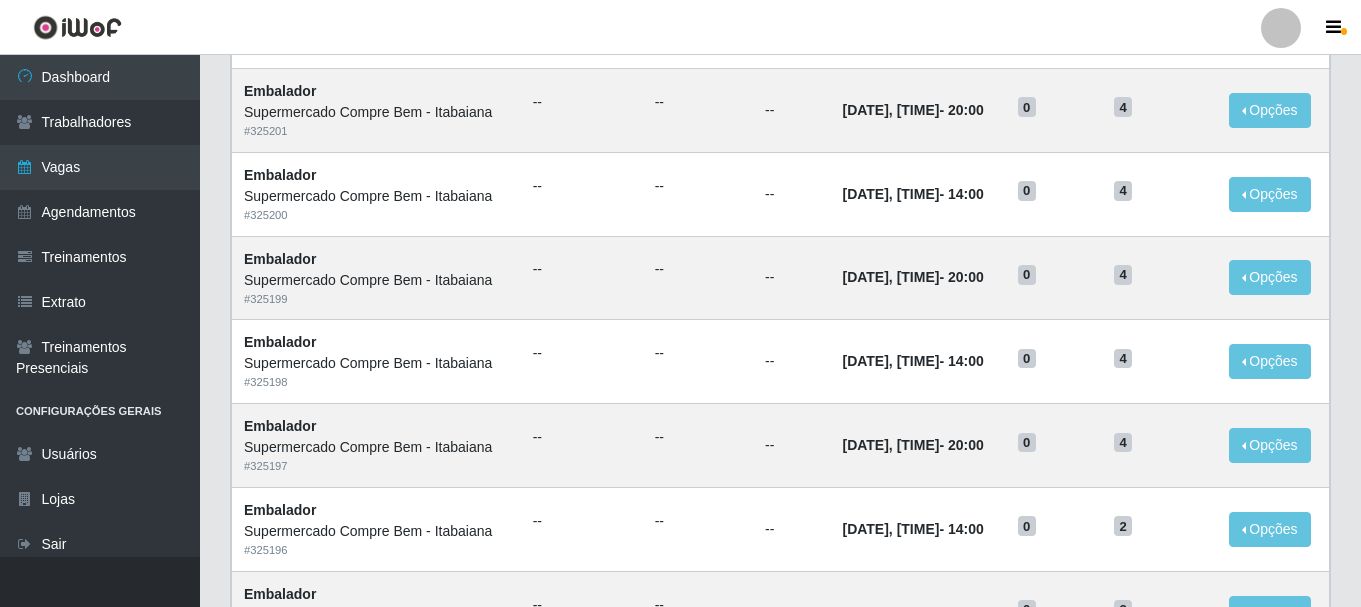 scroll, scrollTop: 0, scrollLeft: 0, axis: both 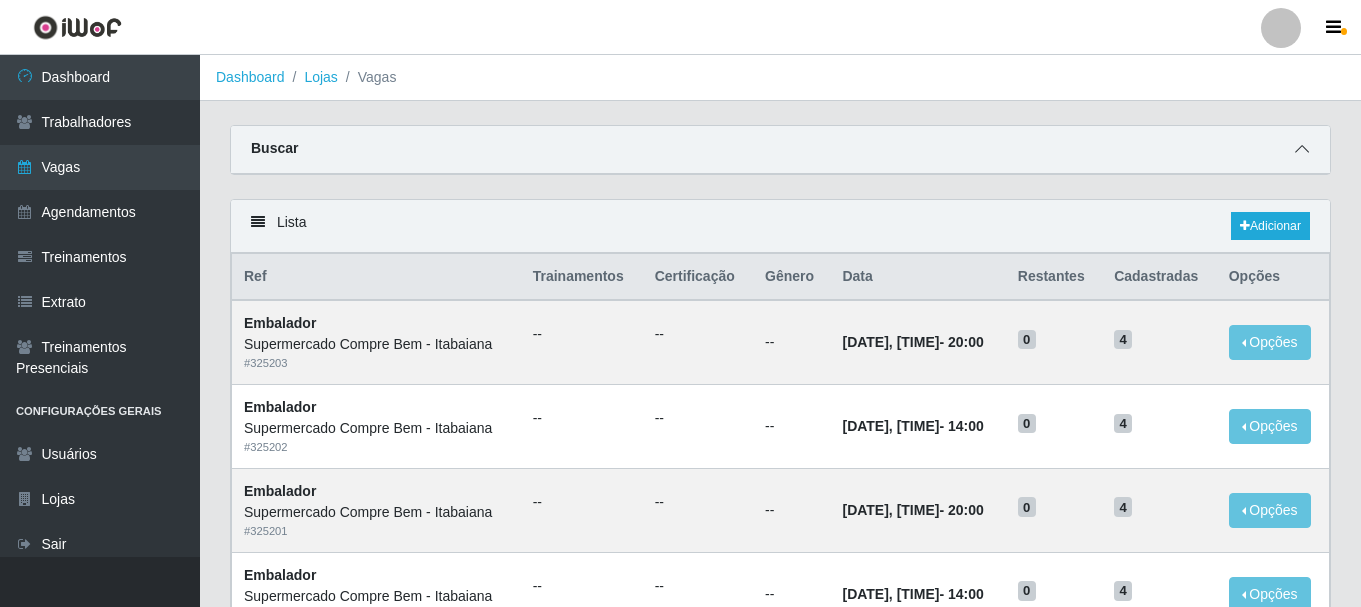 click at bounding box center [1302, 149] 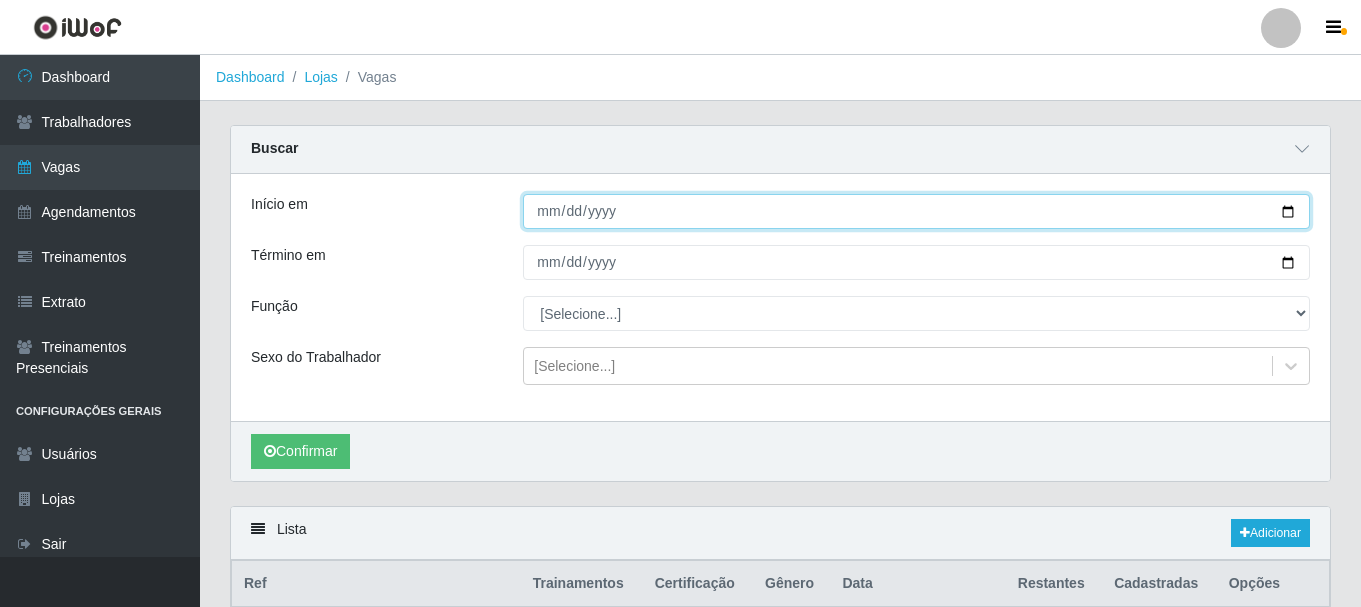 click on "Início em" at bounding box center [916, 211] 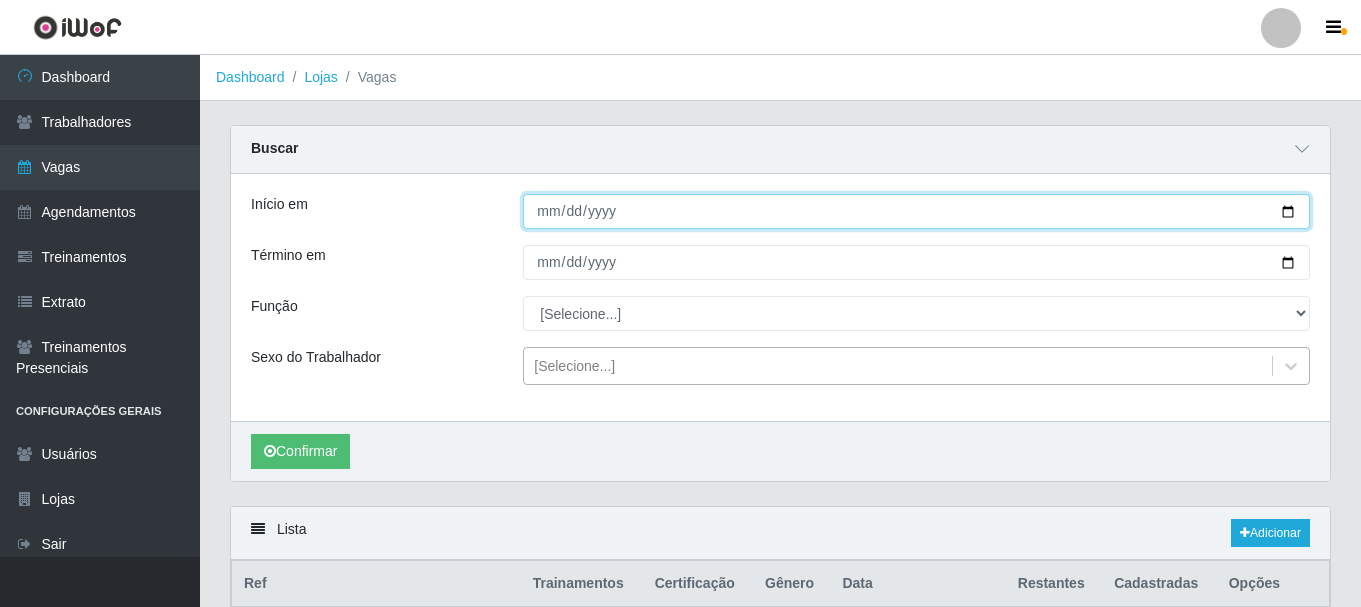 type on "[DATE]" 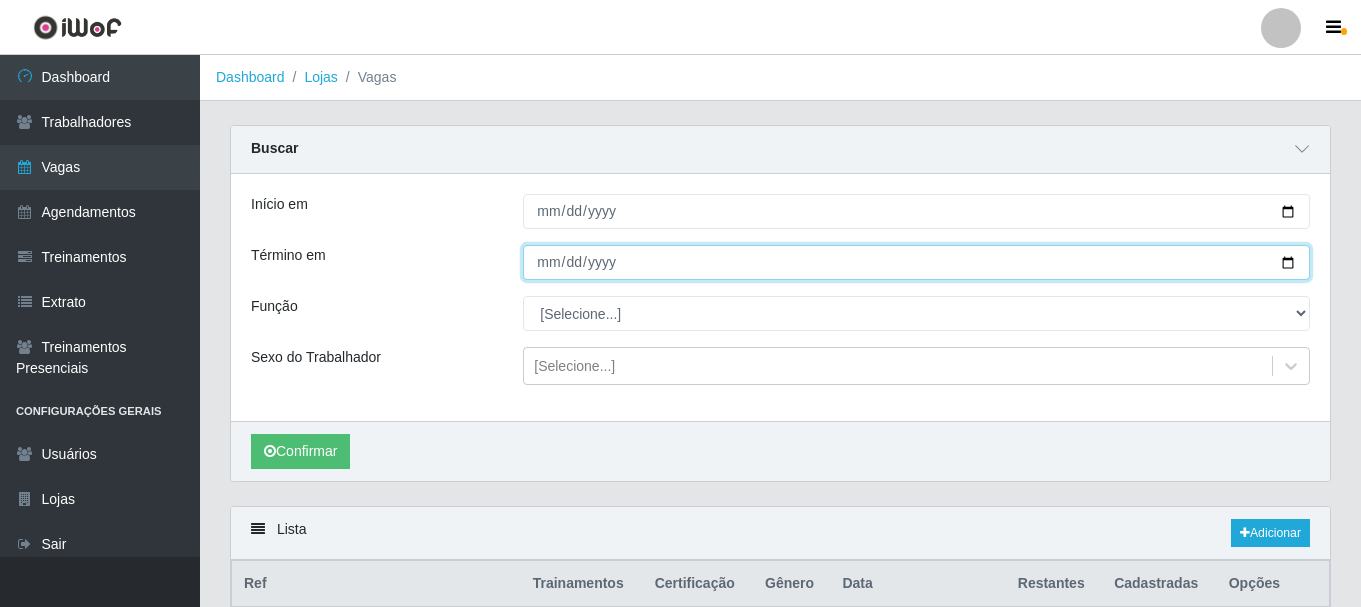 click on "Término em" at bounding box center (916, 262) 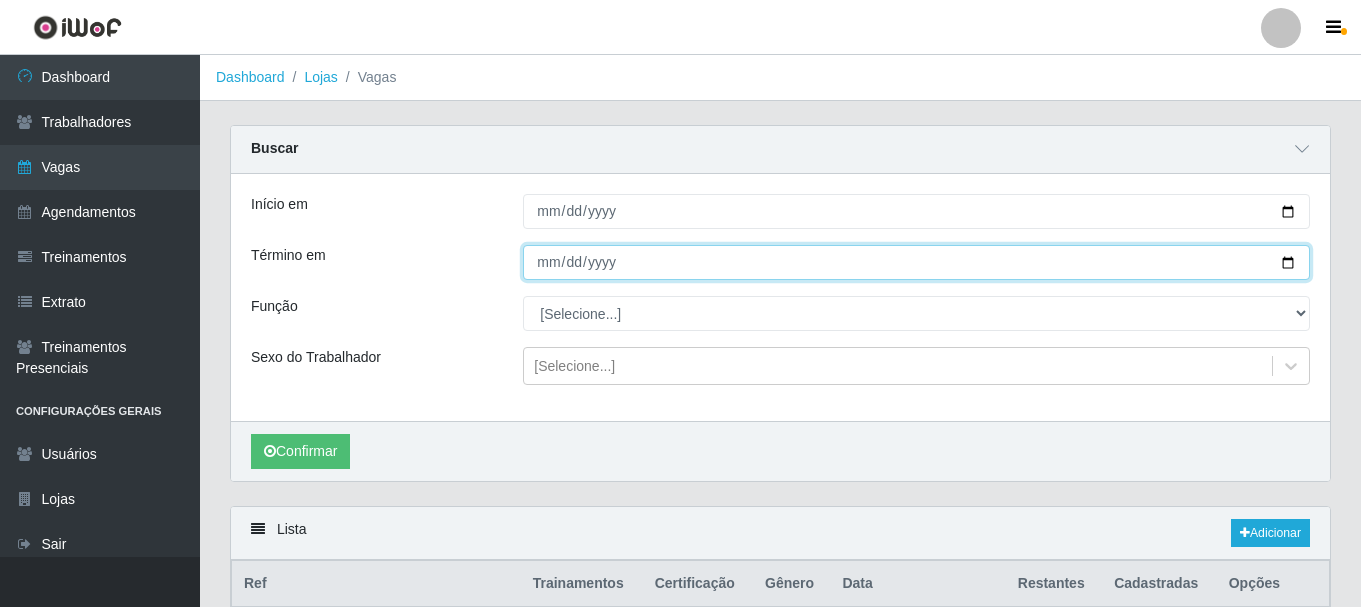 type on "[DATE]" 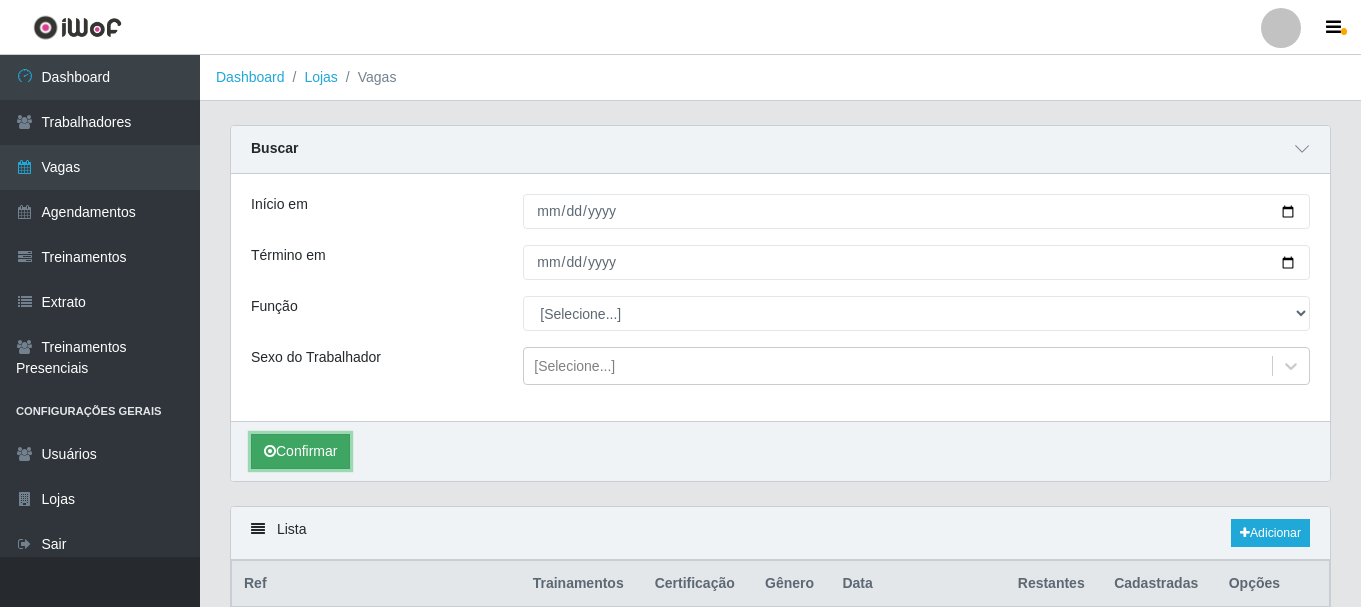 click on "Confirmar" at bounding box center (300, 451) 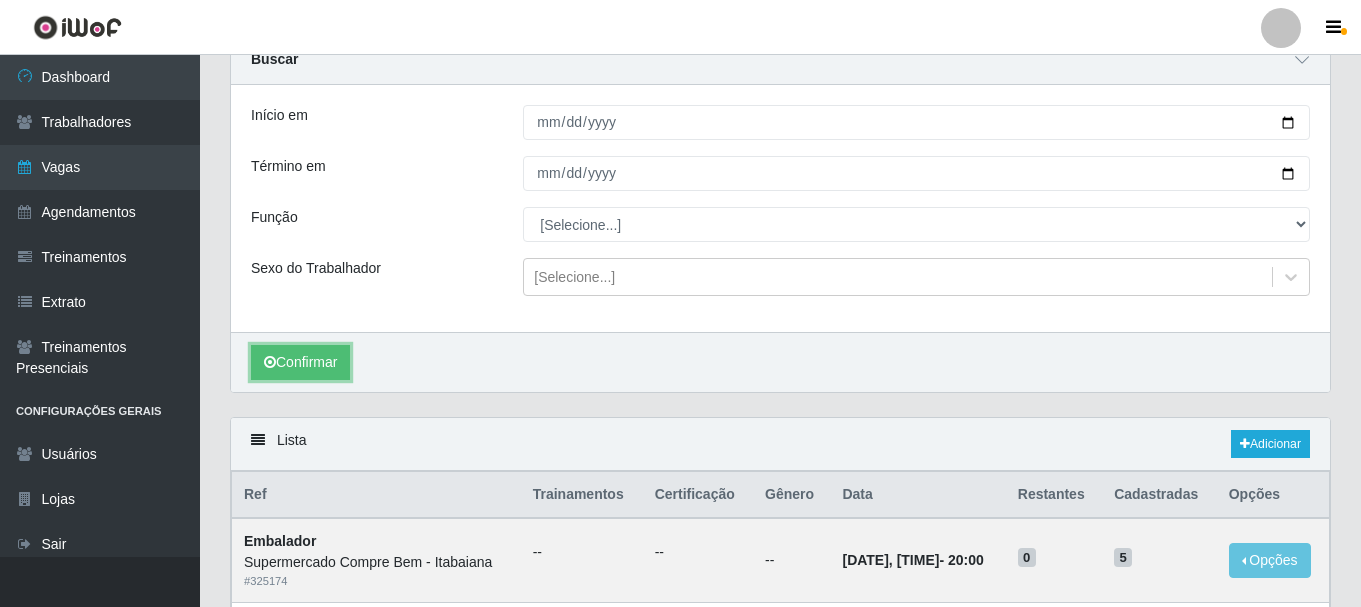scroll, scrollTop: 0, scrollLeft: 0, axis: both 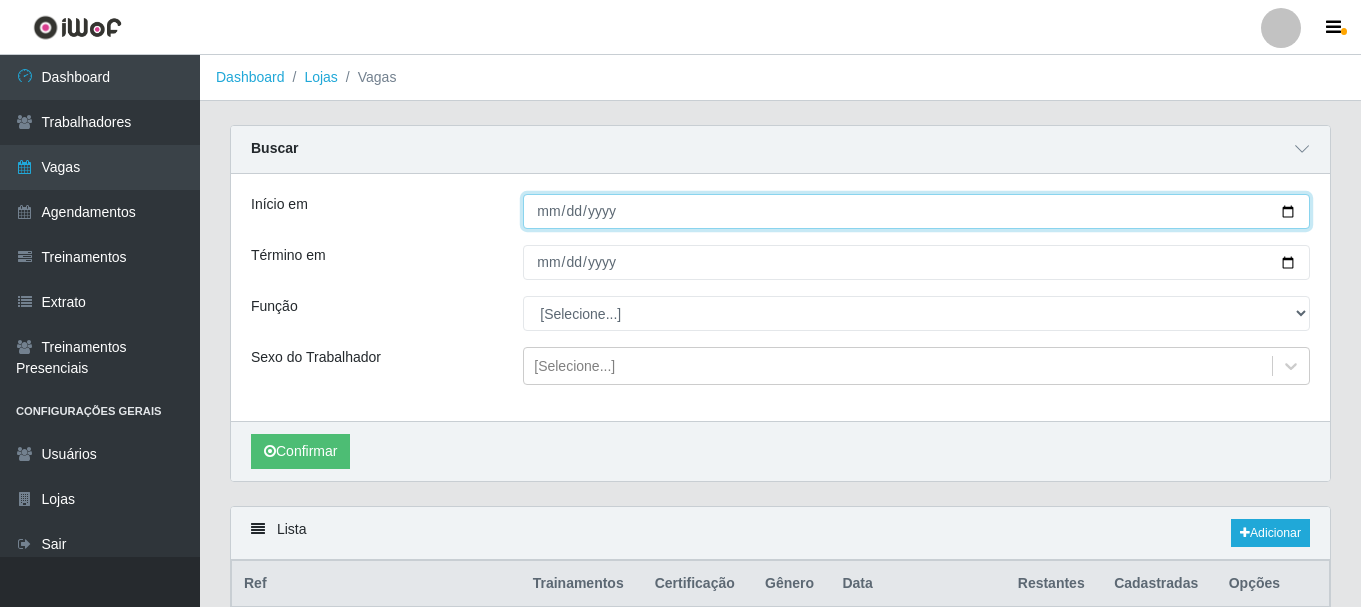 click on "[DATE]" at bounding box center [916, 211] 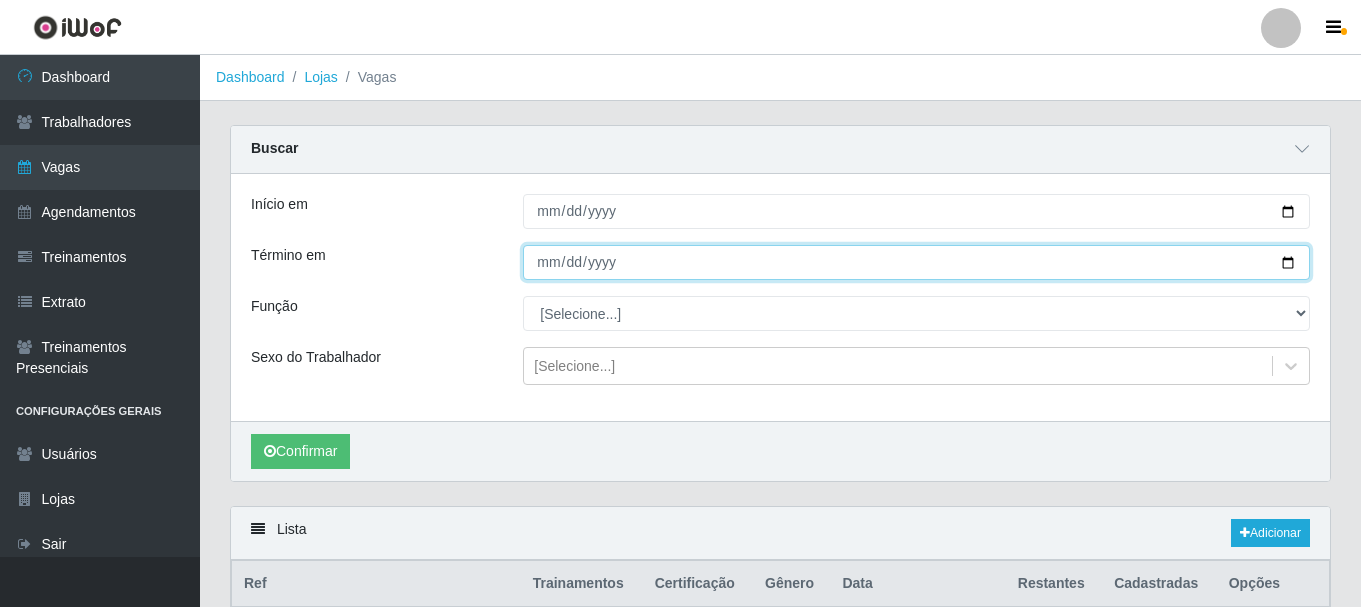 drag, startPoint x: 1294, startPoint y: 260, endPoint x: 1209, endPoint y: 291, distance: 90.47652 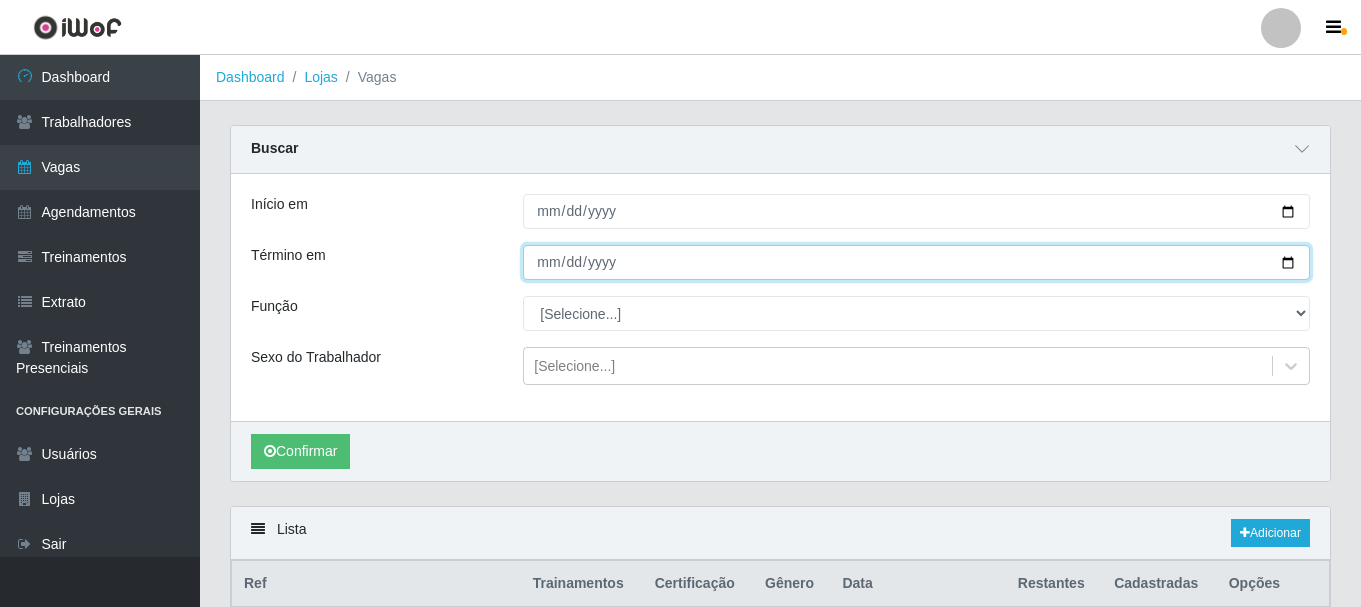 type on "[DATE]" 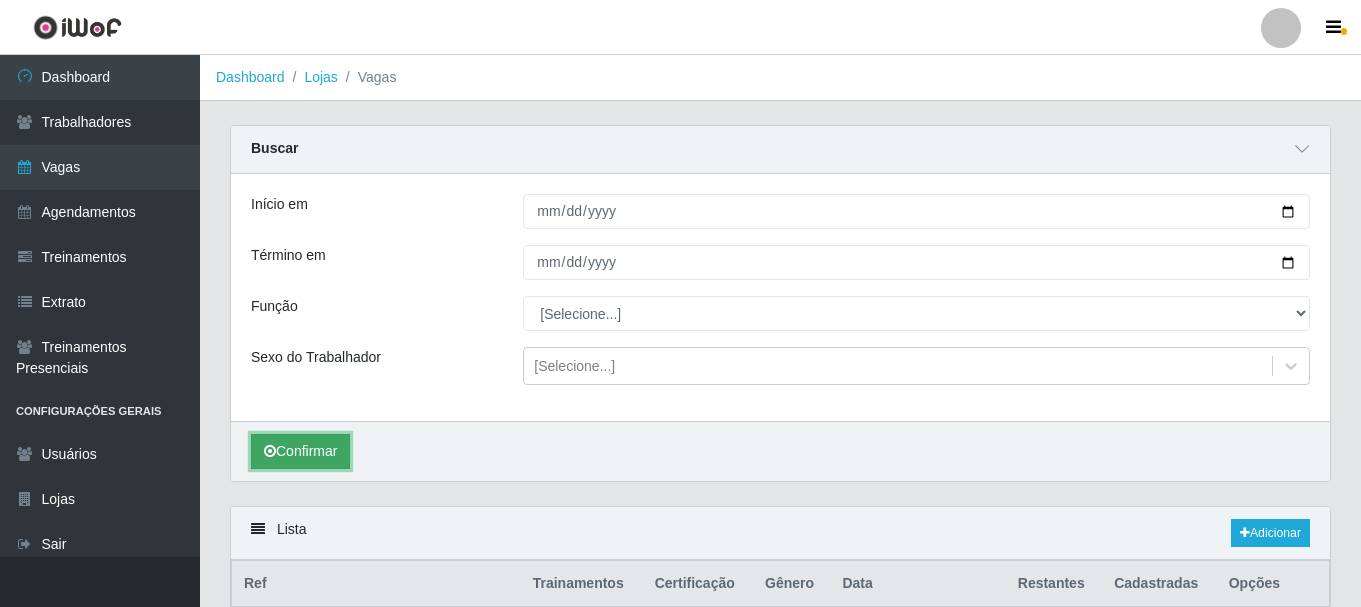 click on "Confirmar" at bounding box center (300, 451) 